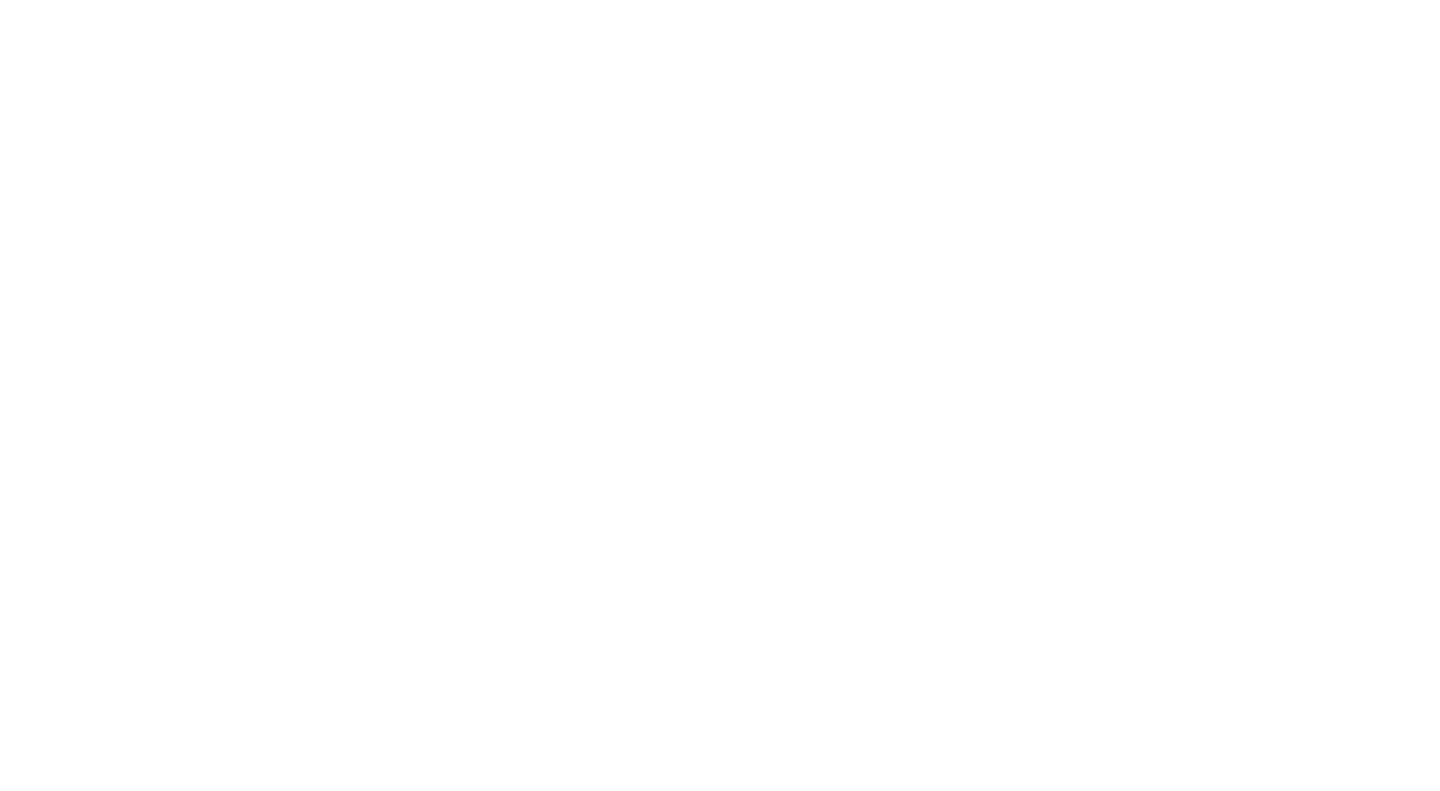 select on "Song" 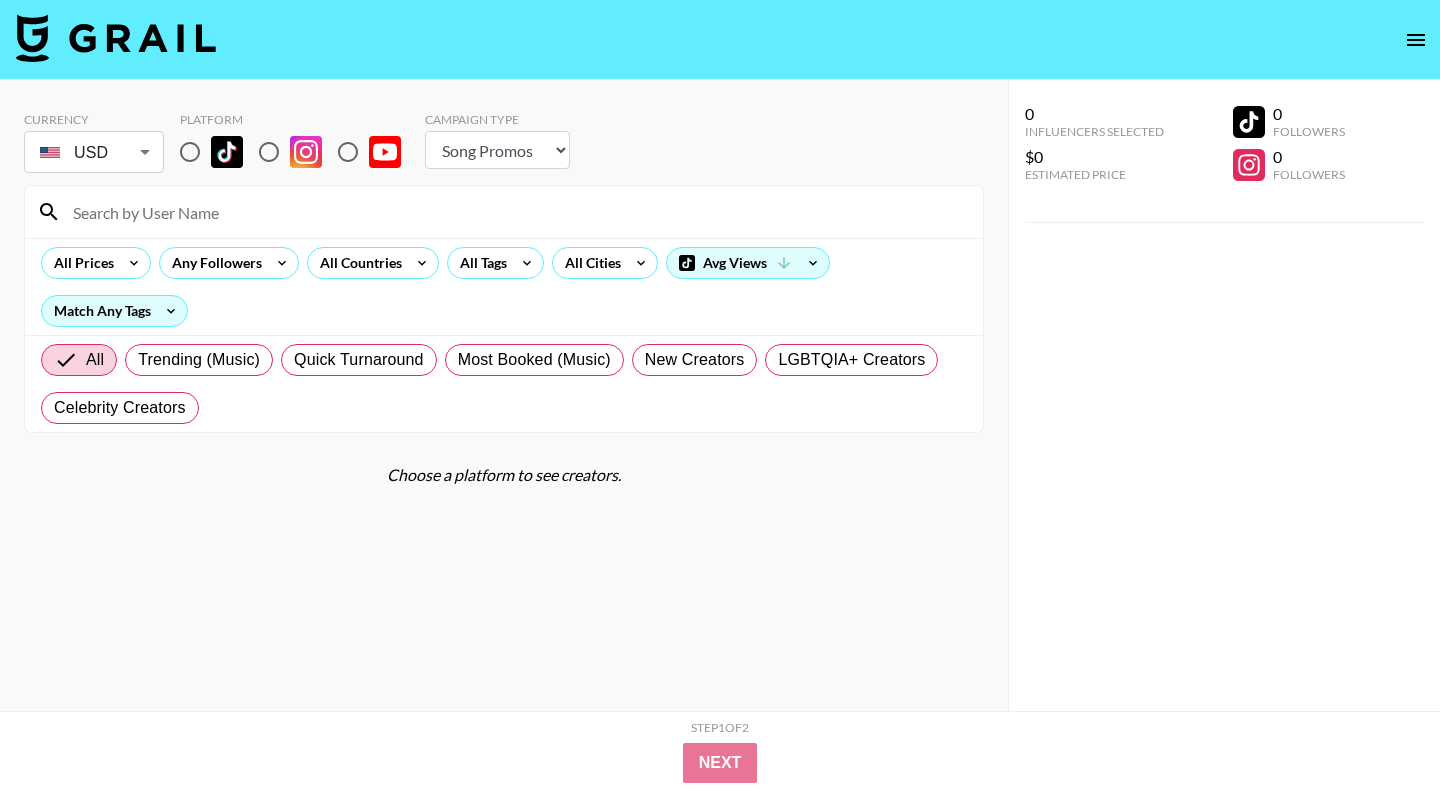 scroll, scrollTop: 0, scrollLeft: 0, axis: both 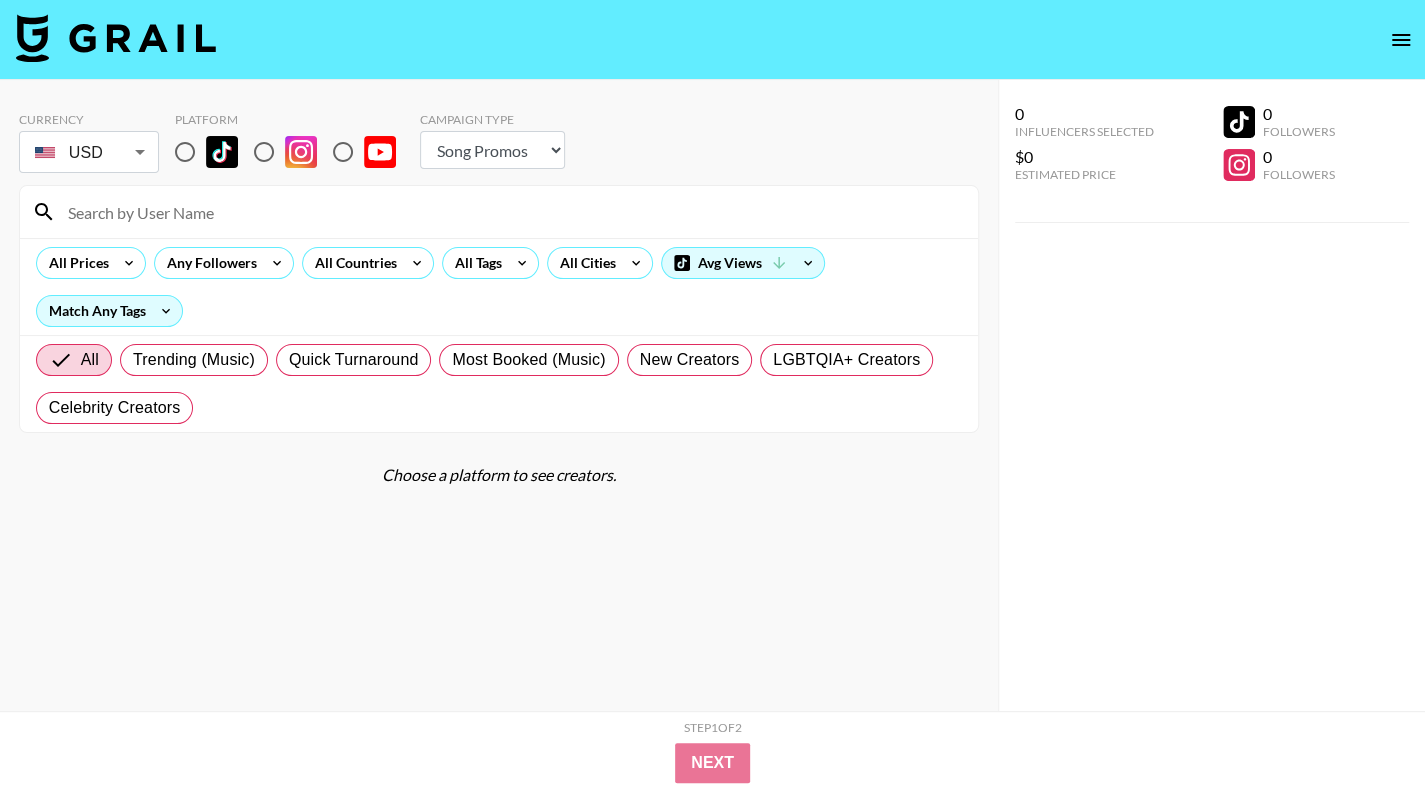 click at bounding box center (185, 152) 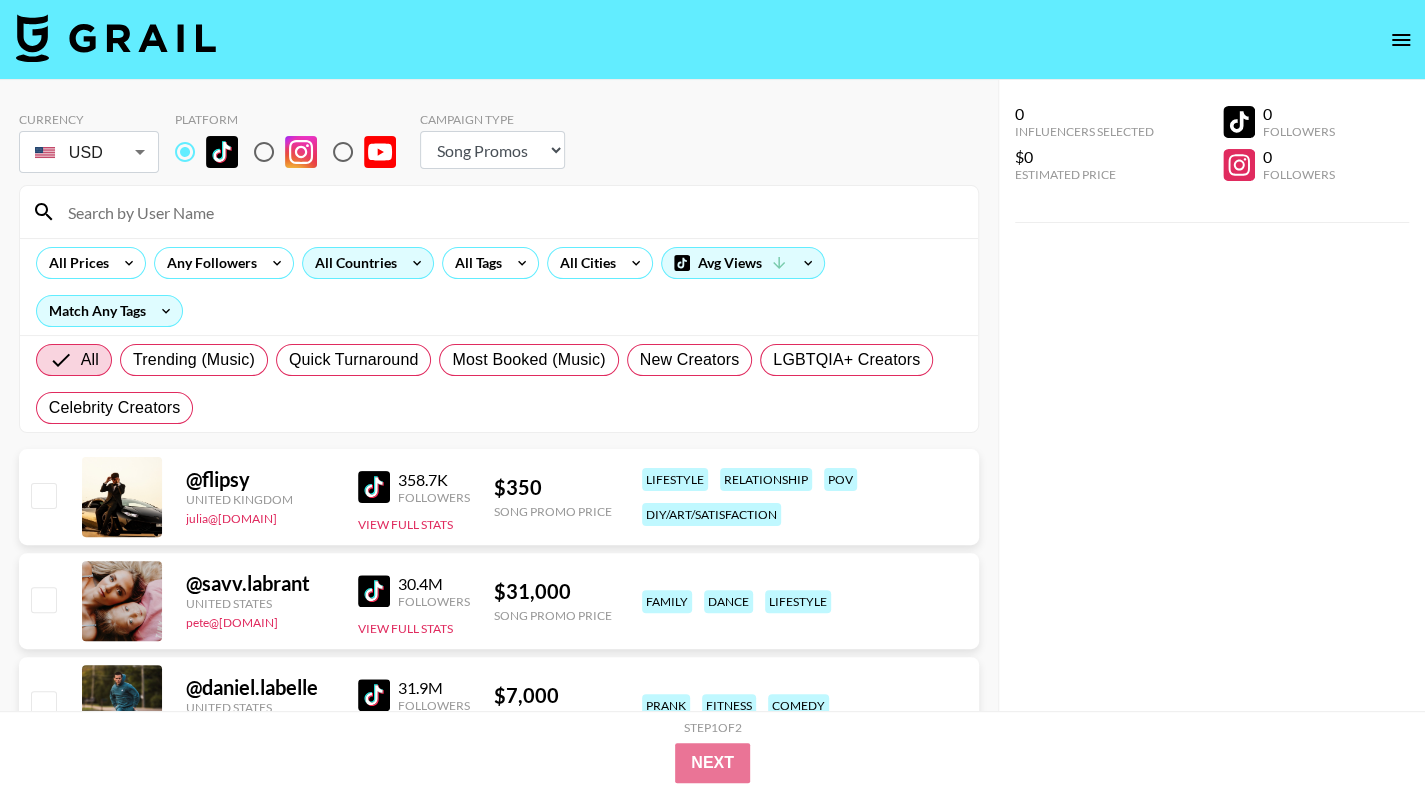 click on "All Countries" at bounding box center [352, 263] 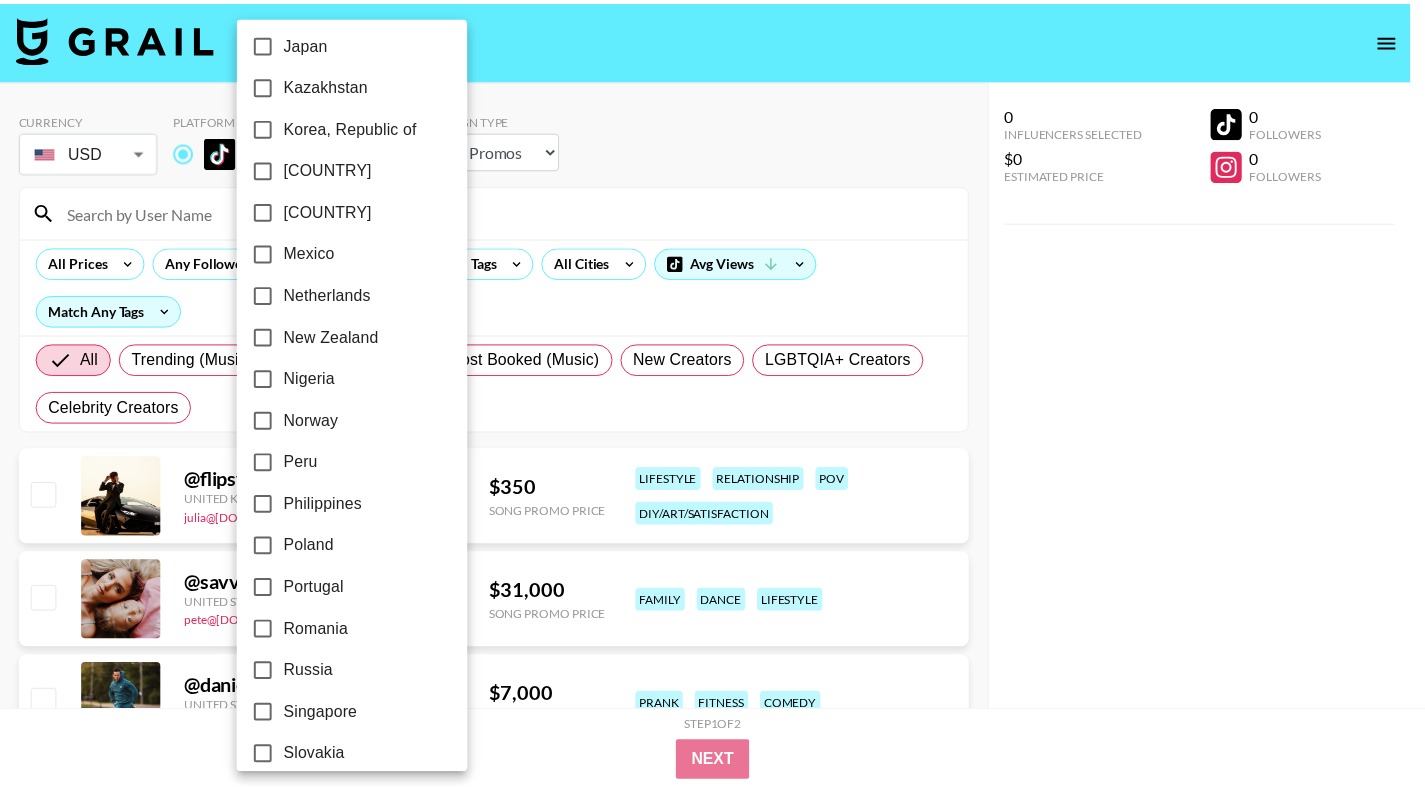 scroll, scrollTop: 1540, scrollLeft: 0, axis: vertical 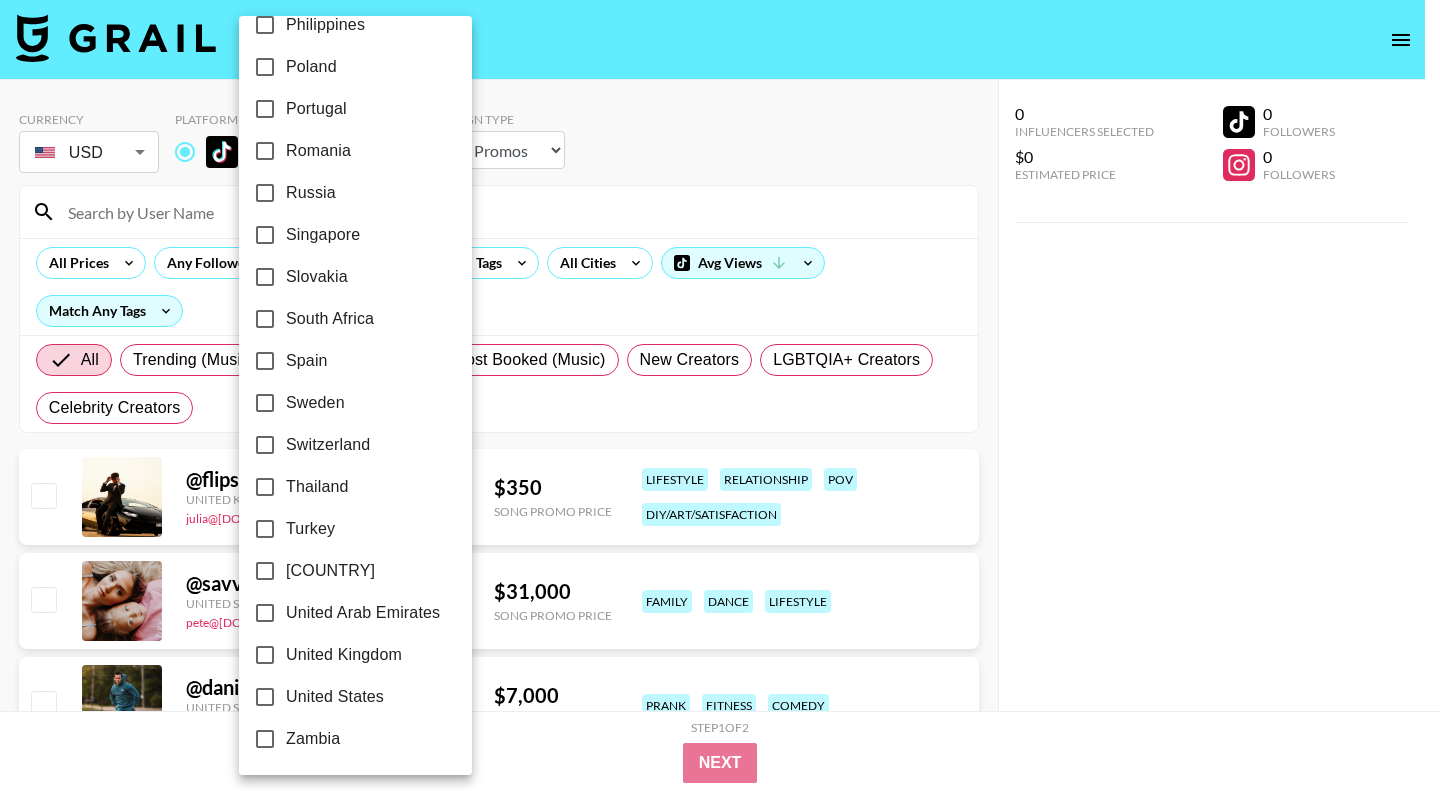 click on "United States" at bounding box center [335, 697] 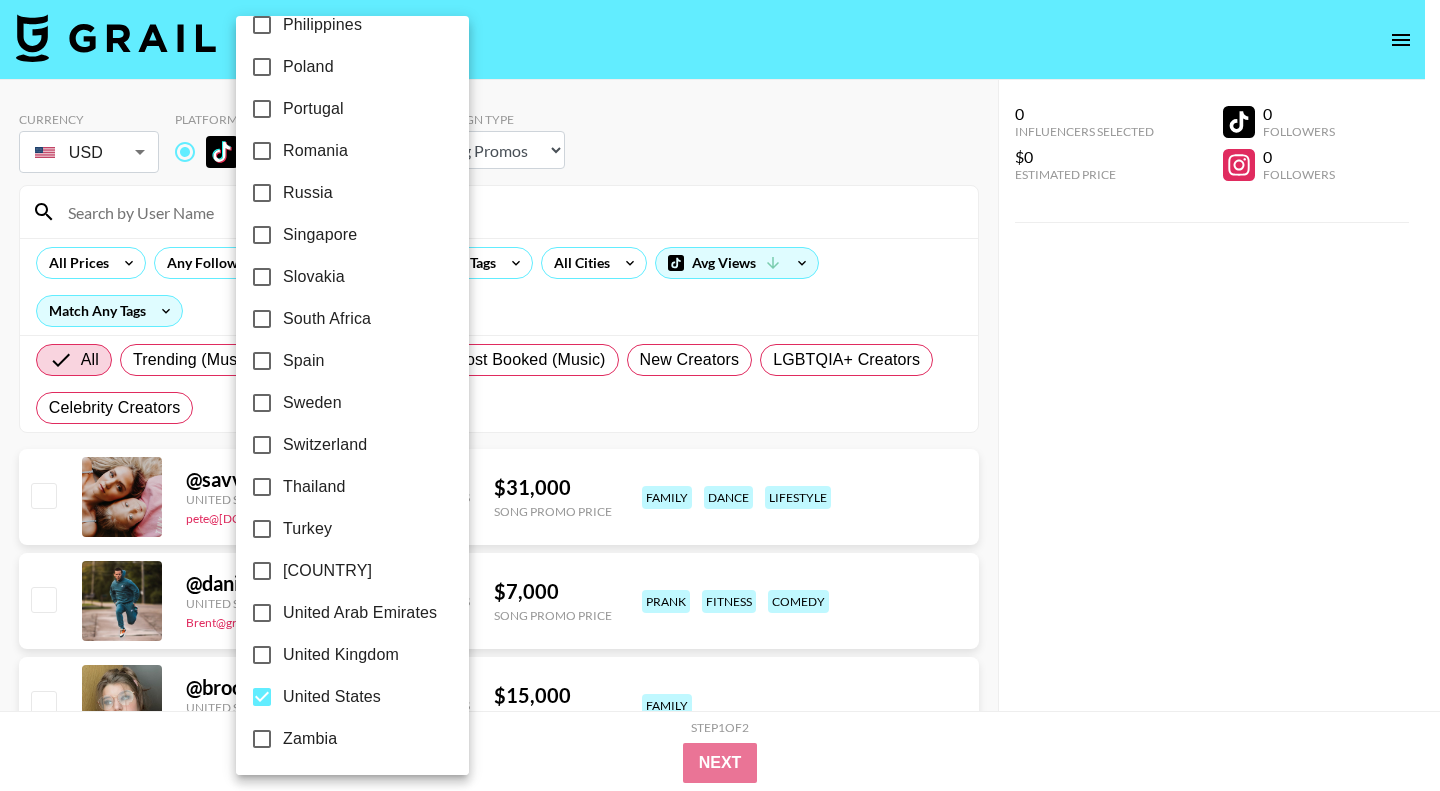 click at bounding box center [720, 395] 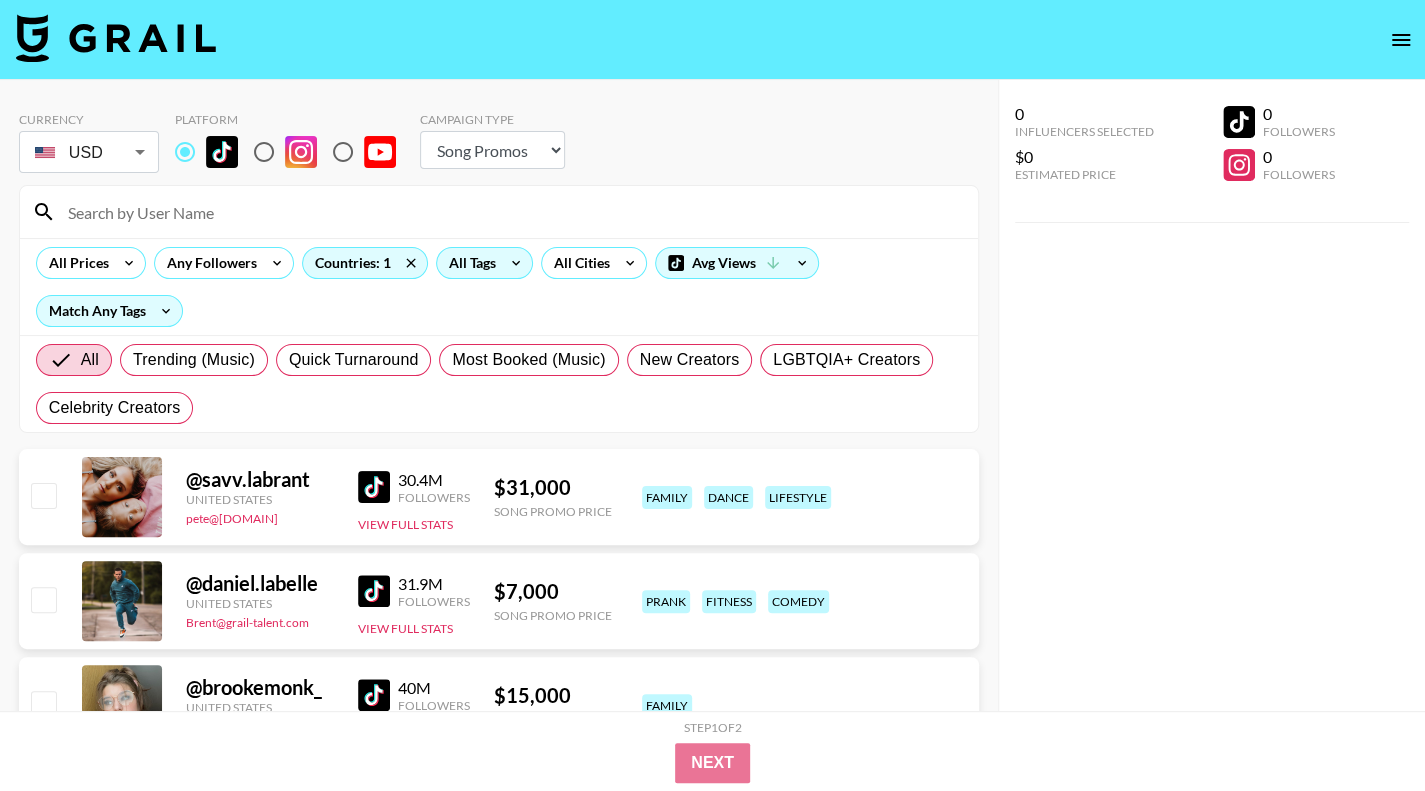 click on "All Tags" at bounding box center [468, 263] 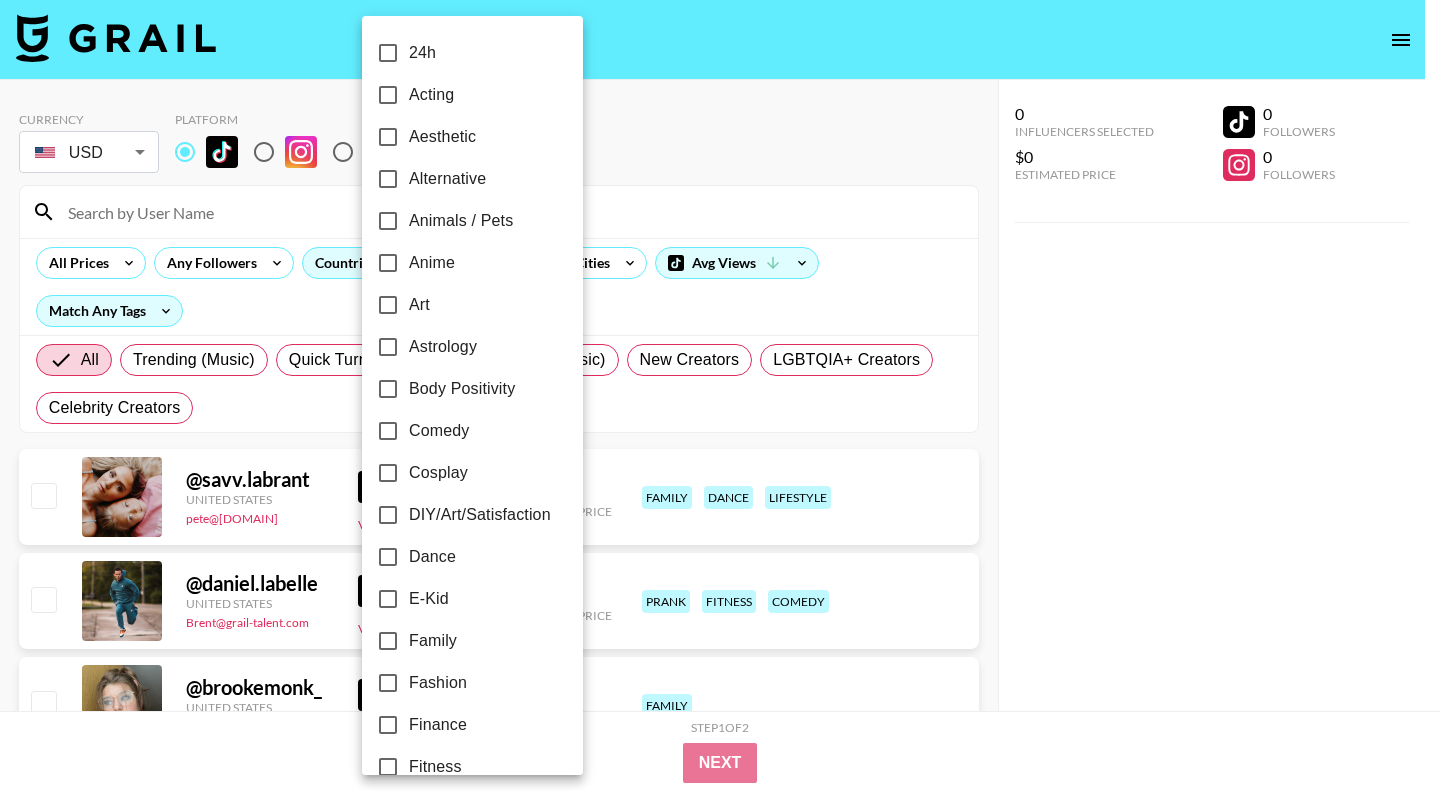 click on "Dance" at bounding box center (388, 557) 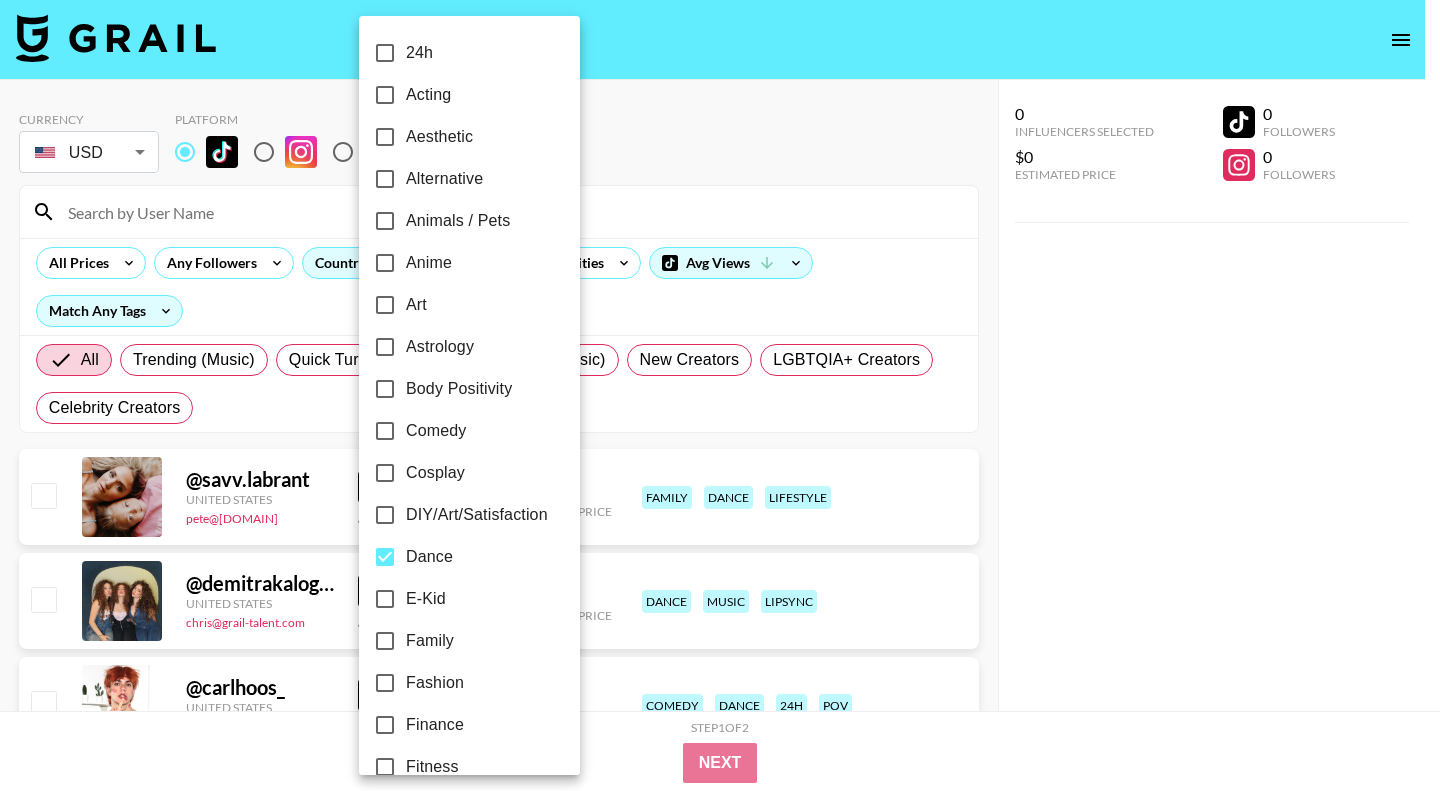 click at bounding box center (720, 395) 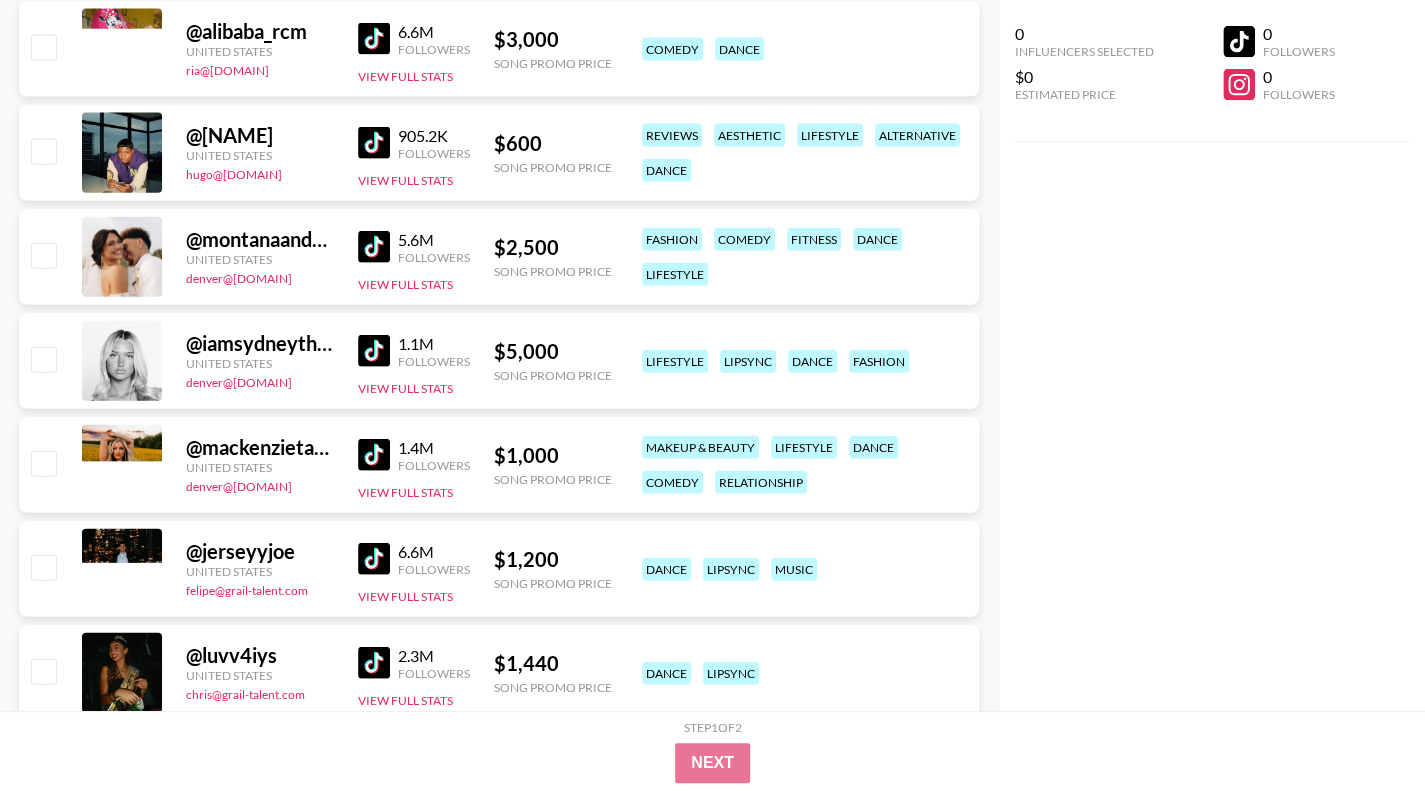 scroll, scrollTop: 0, scrollLeft: 0, axis: both 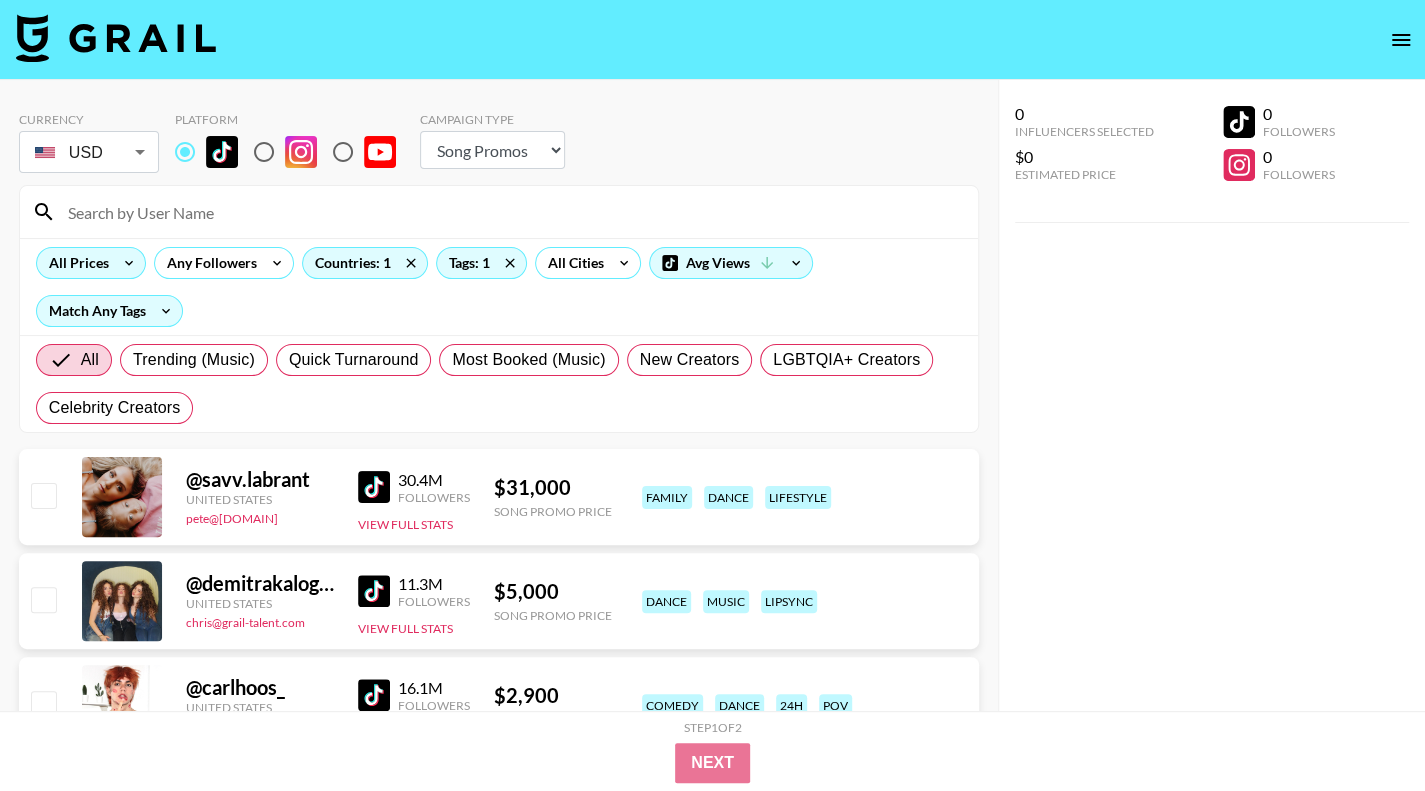click on "All Prices" at bounding box center (75, 263) 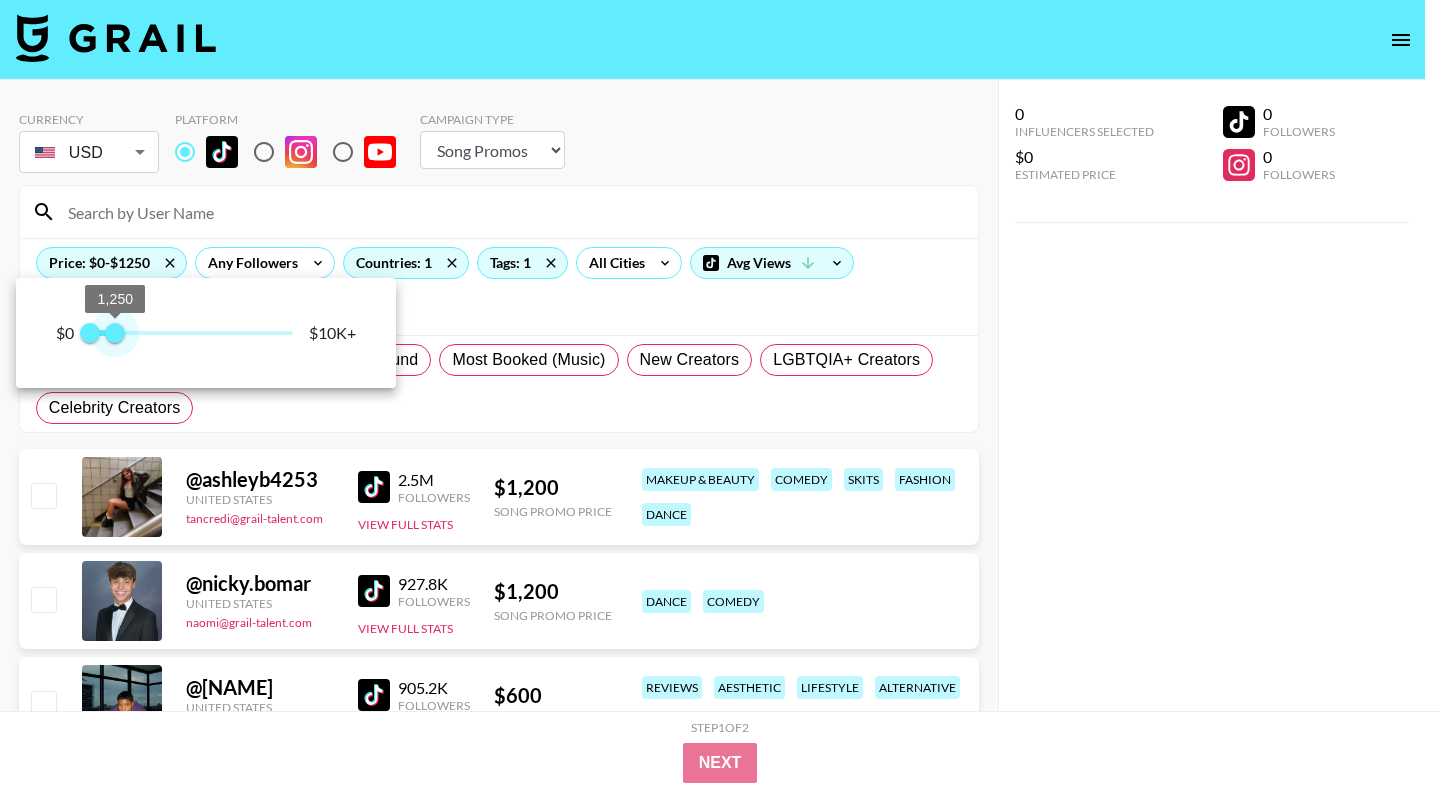 type on "1000" 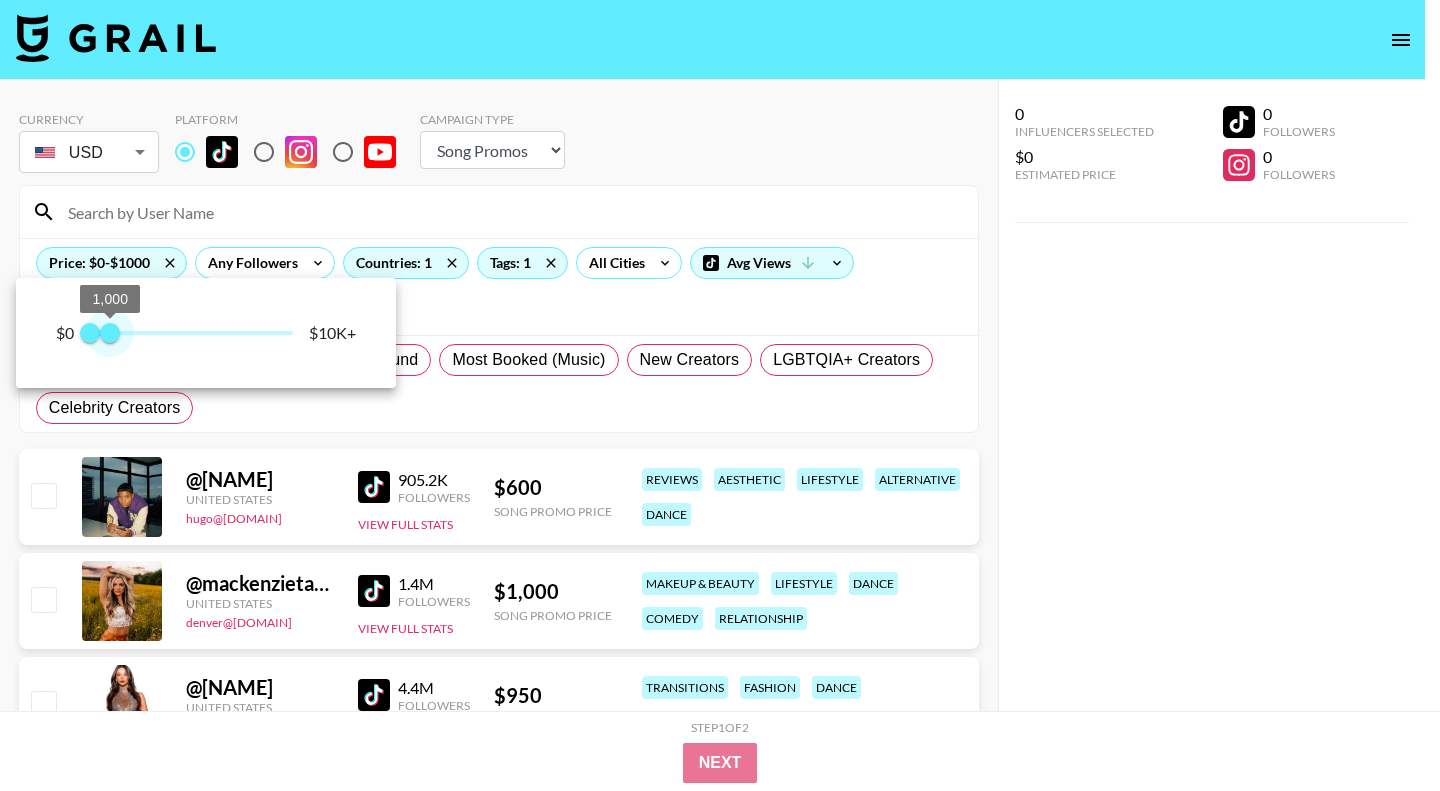 drag, startPoint x: 287, startPoint y: 334, endPoint x: 112, endPoint y: 337, distance: 175.02571 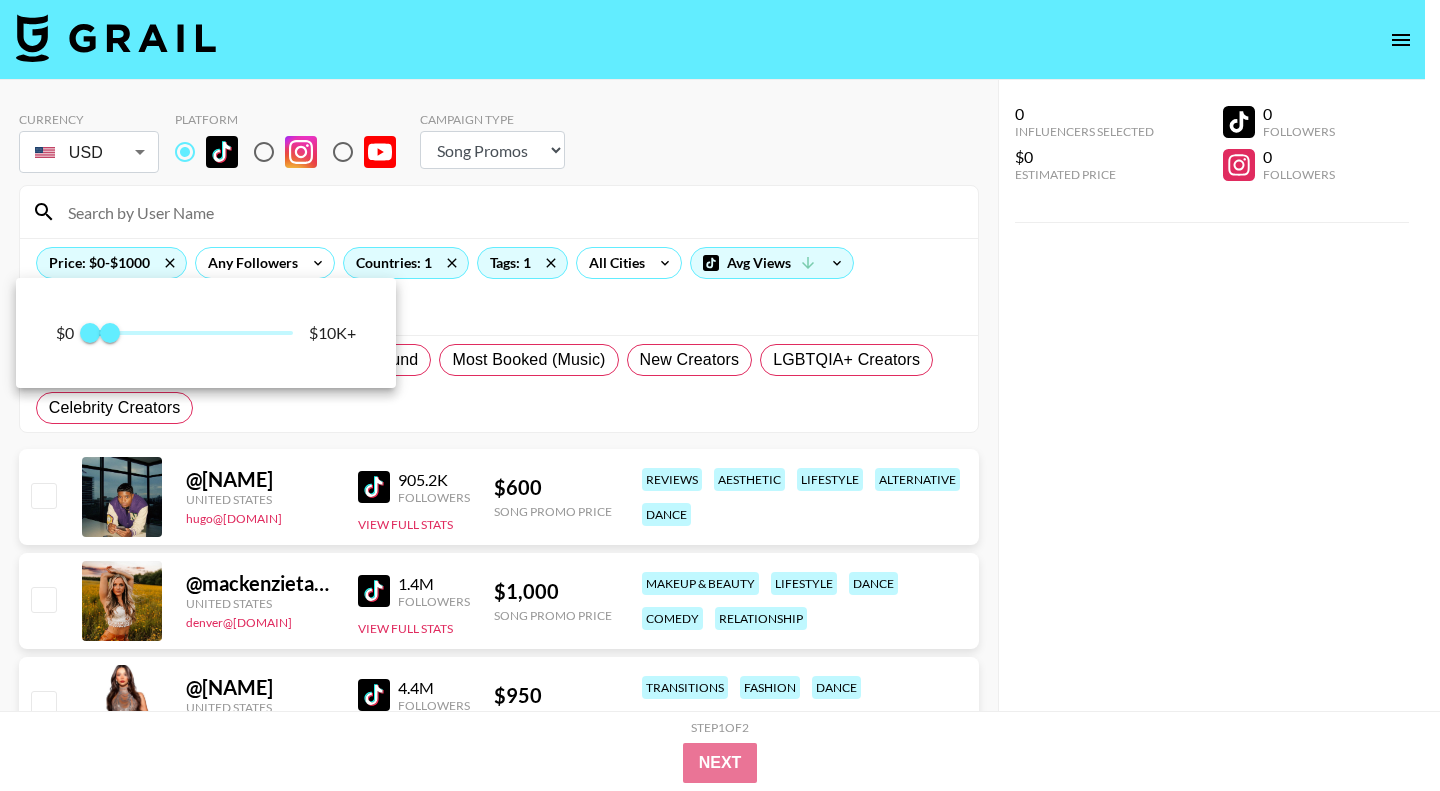 click at bounding box center [720, 395] 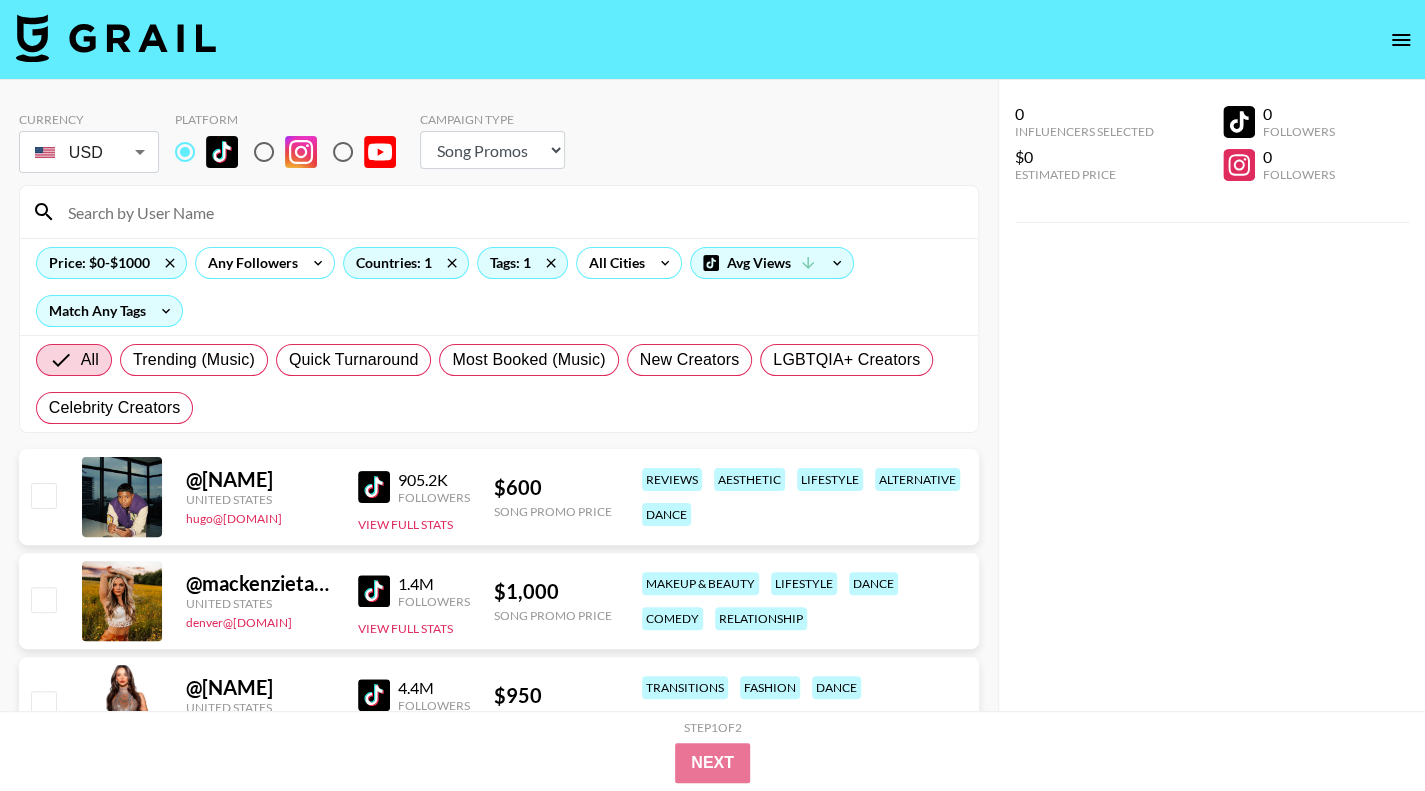 click at bounding box center (374, 487) 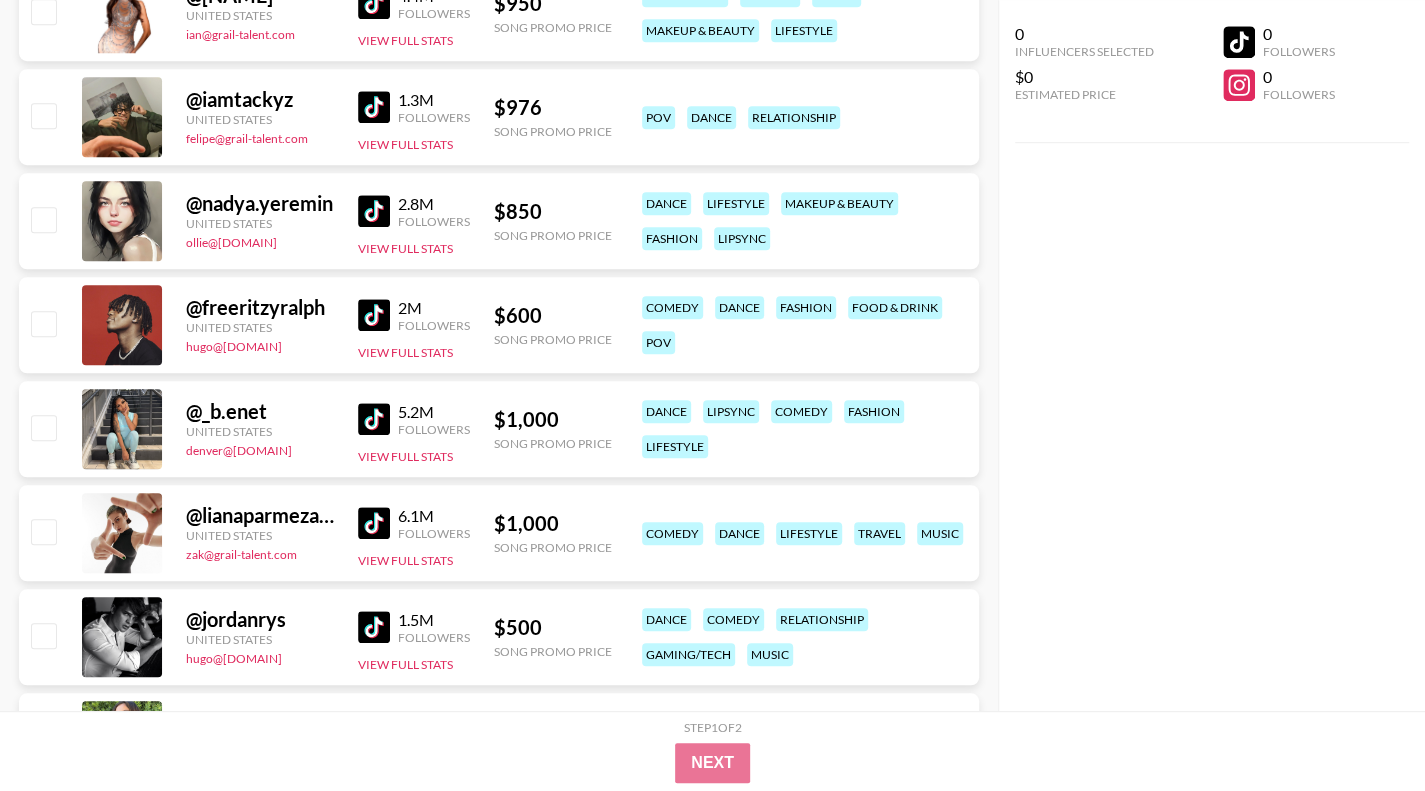 scroll, scrollTop: 0, scrollLeft: 0, axis: both 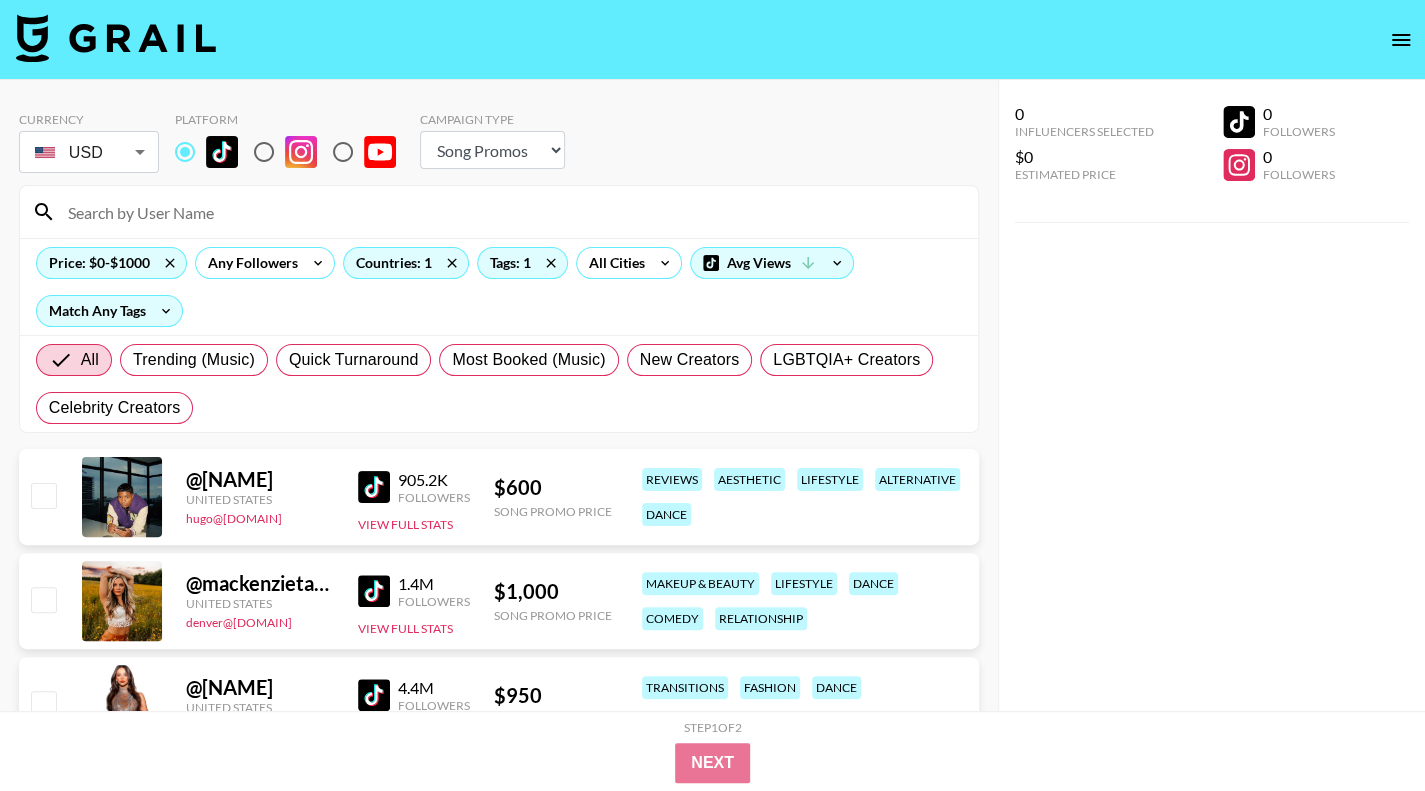 click on "0 Influencers Selected $0 Estimated Price 0 Followers 0 Followers" at bounding box center (1212, 159) 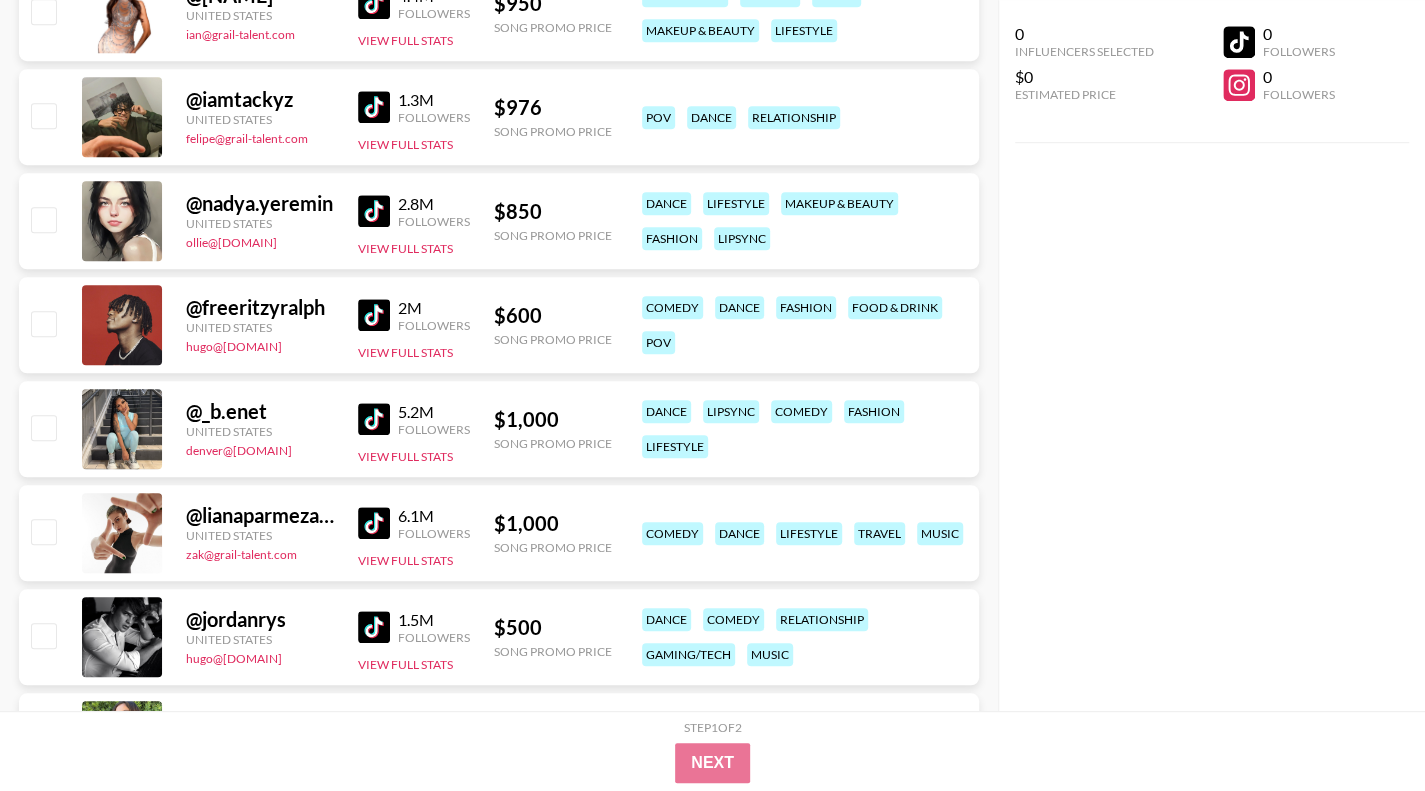 click at bounding box center [374, 315] 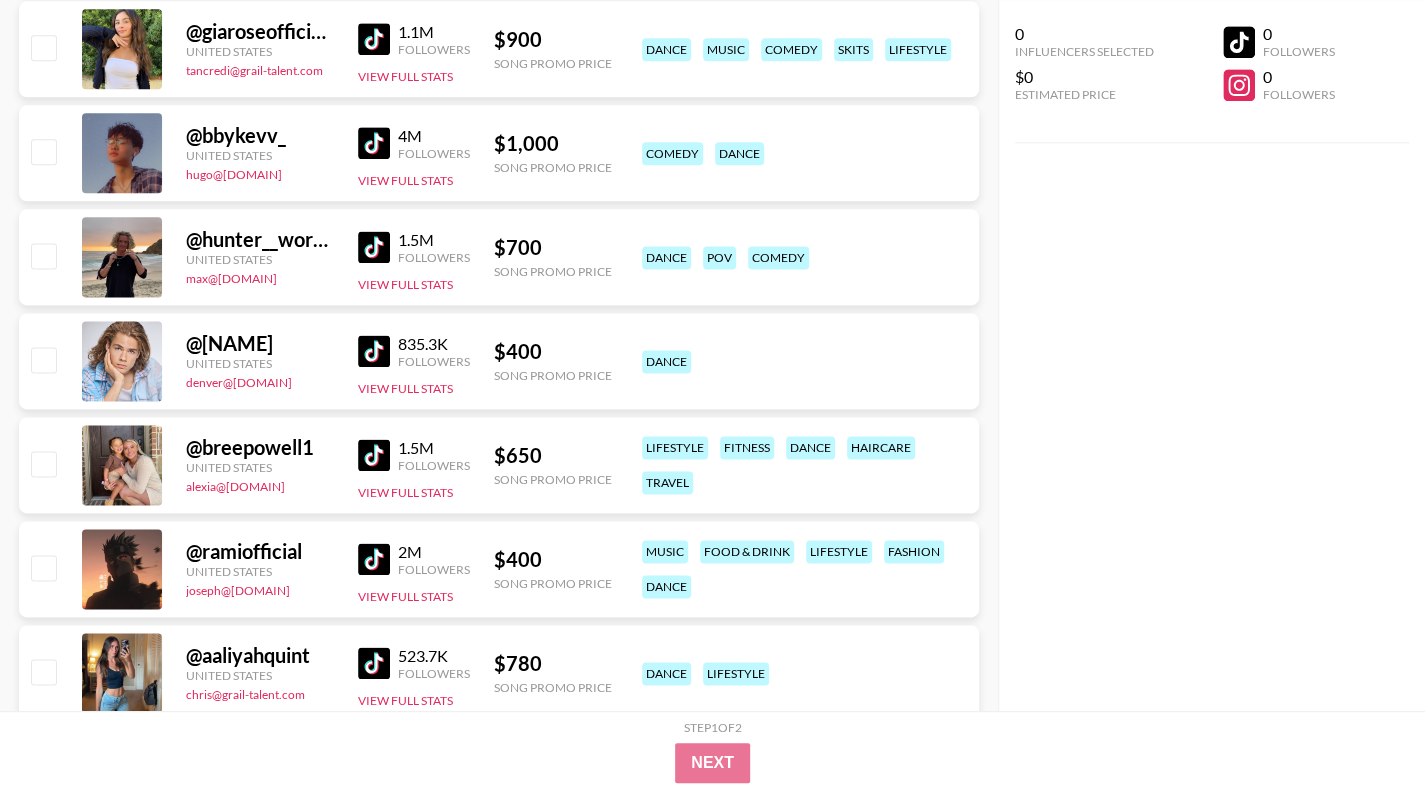 click at bounding box center (374, 559) 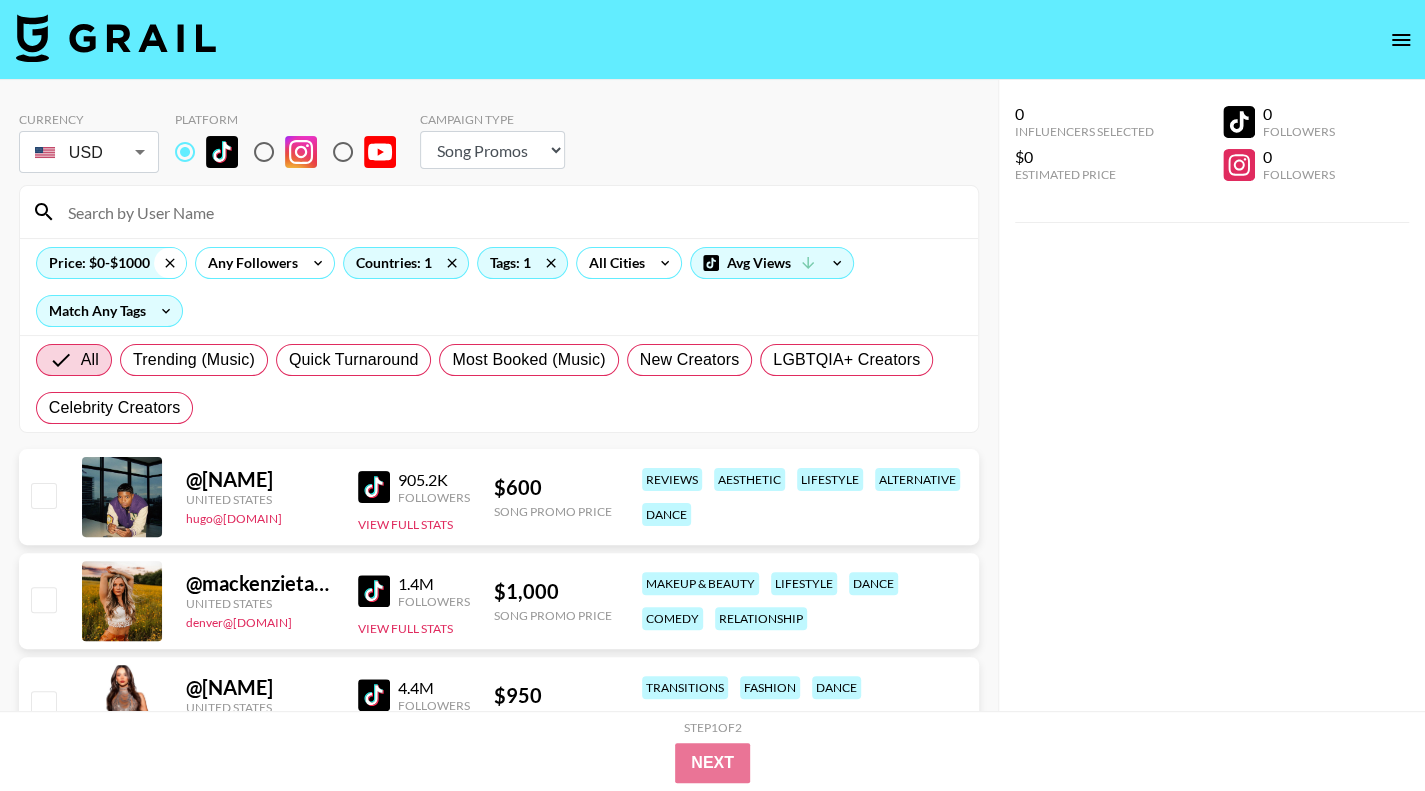 click 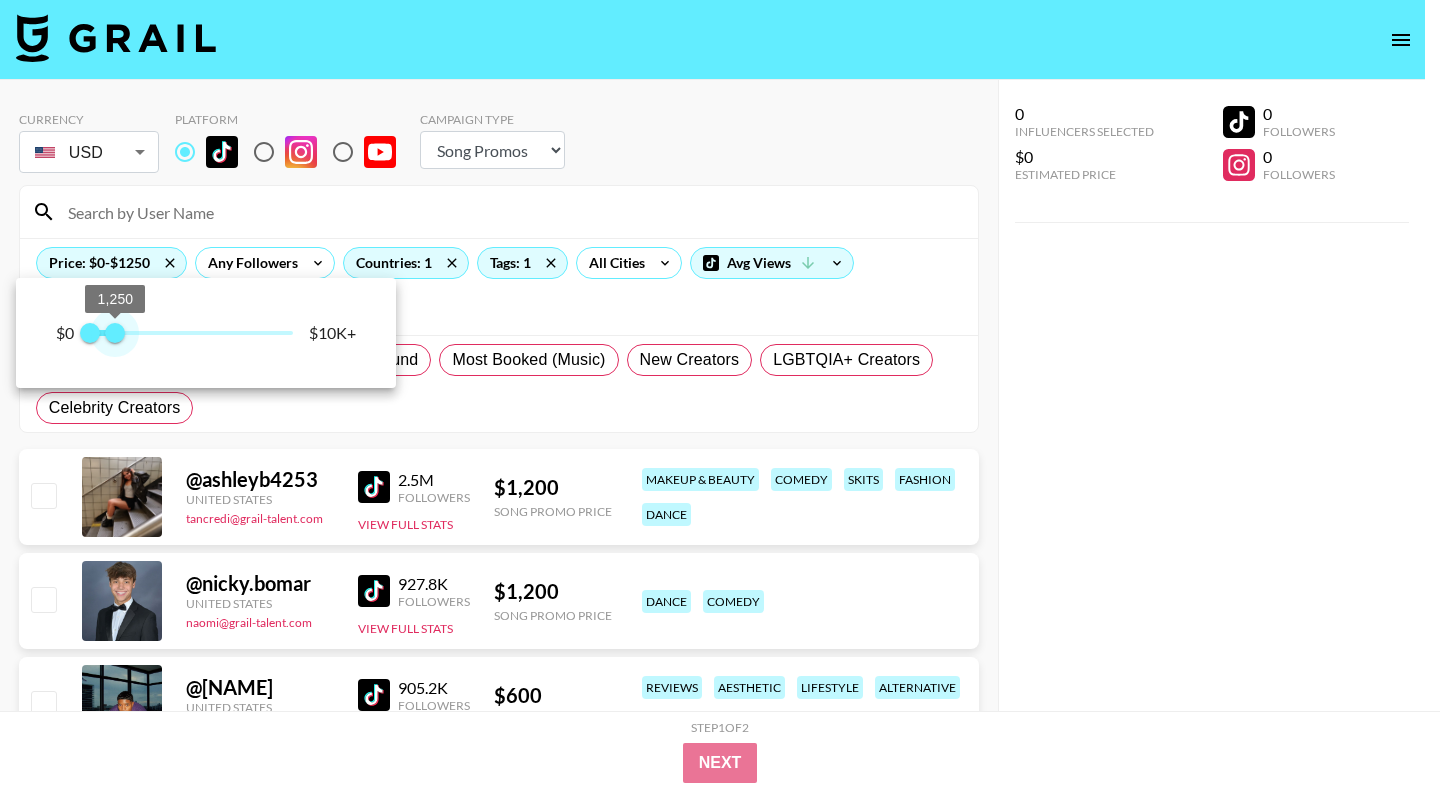 type on "750" 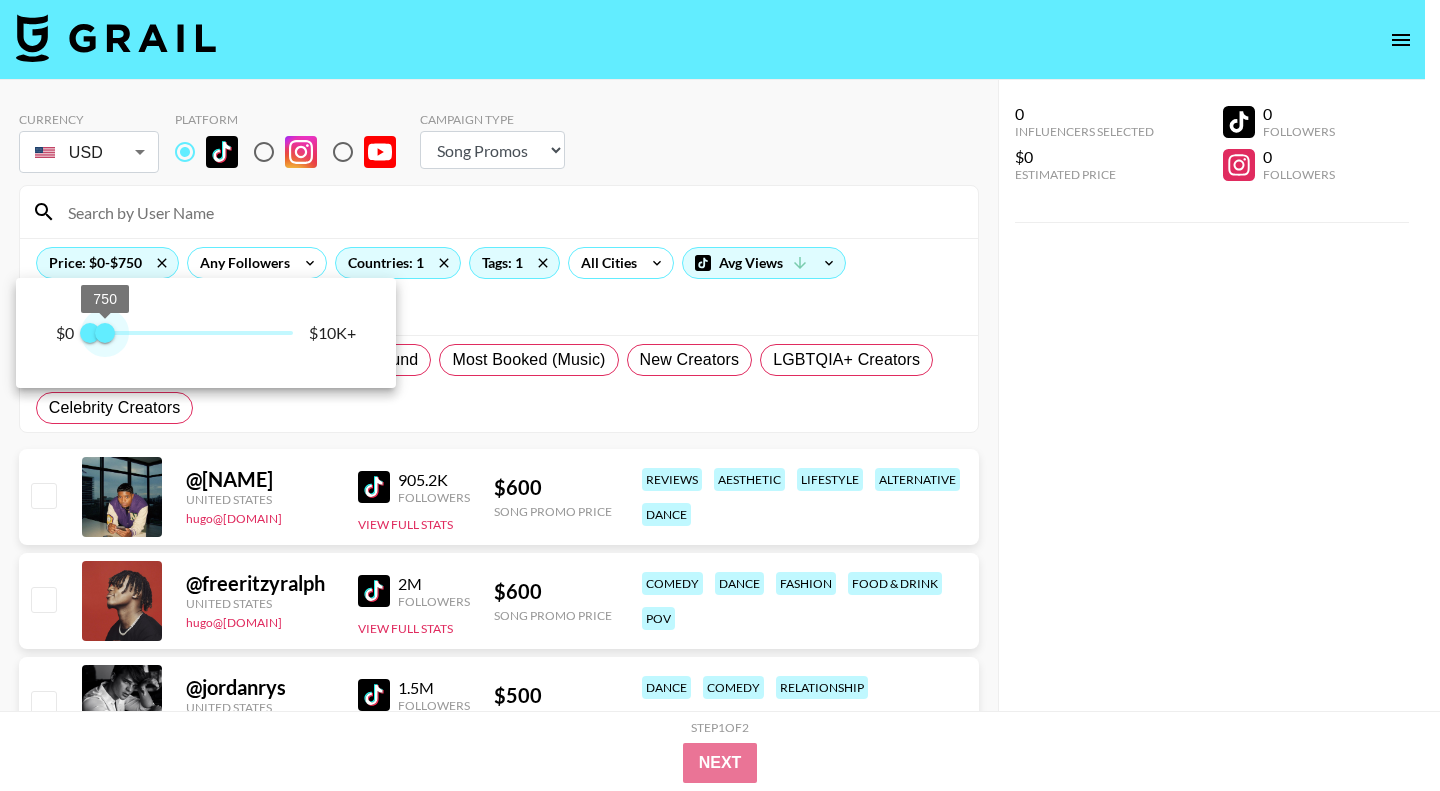 drag, startPoint x: 244, startPoint y: 343, endPoint x: 104, endPoint y: 343, distance: 140 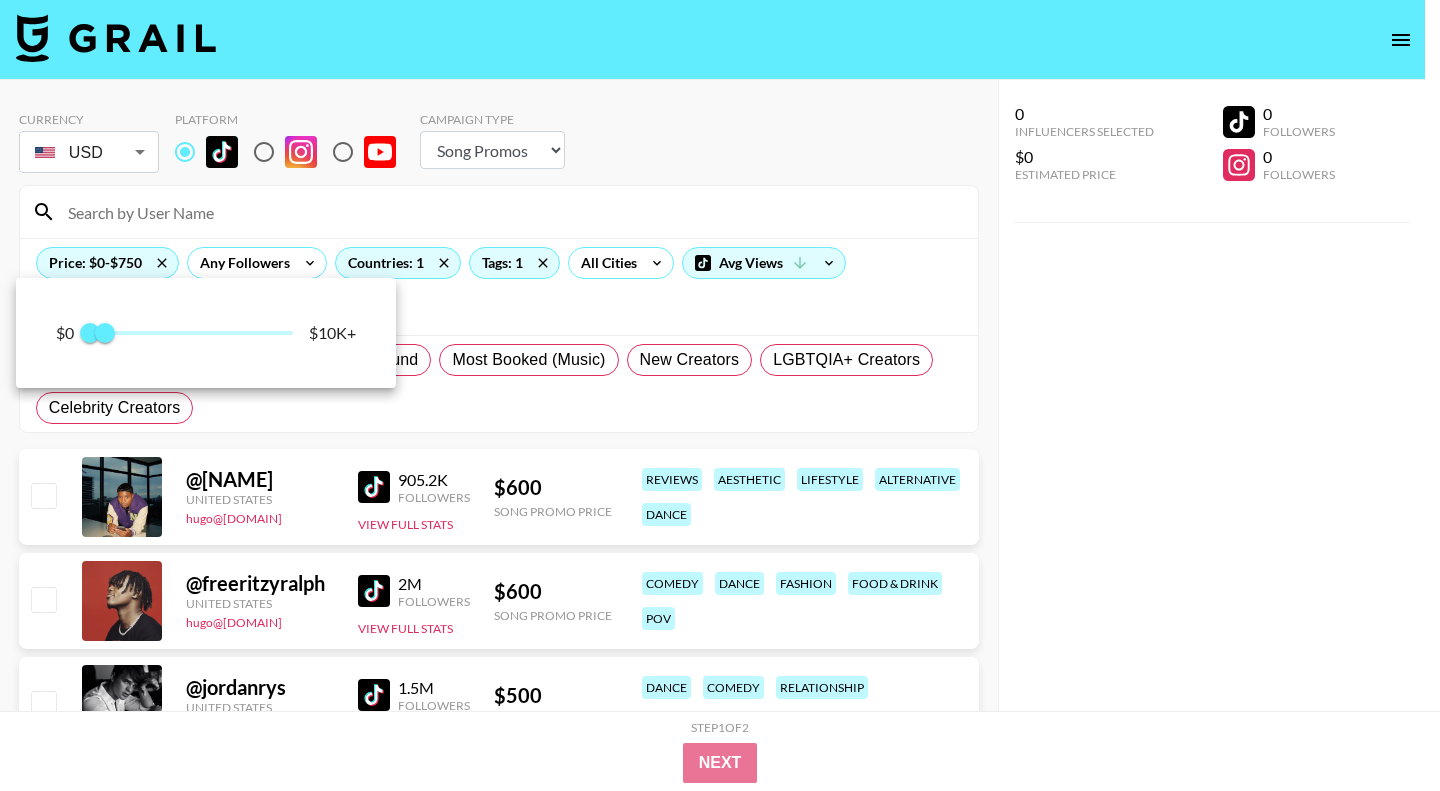 click at bounding box center (720, 395) 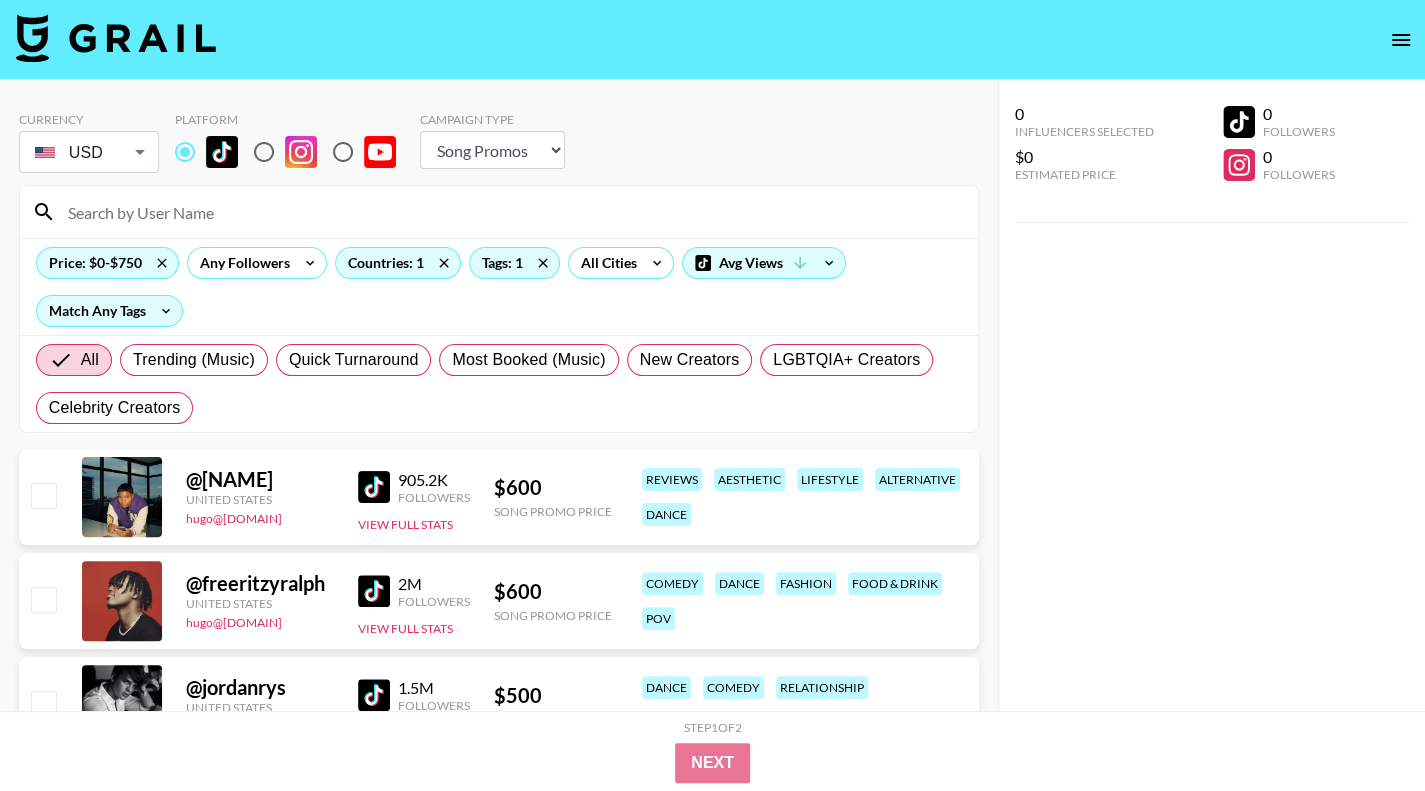 scroll, scrollTop: 692, scrollLeft: 0, axis: vertical 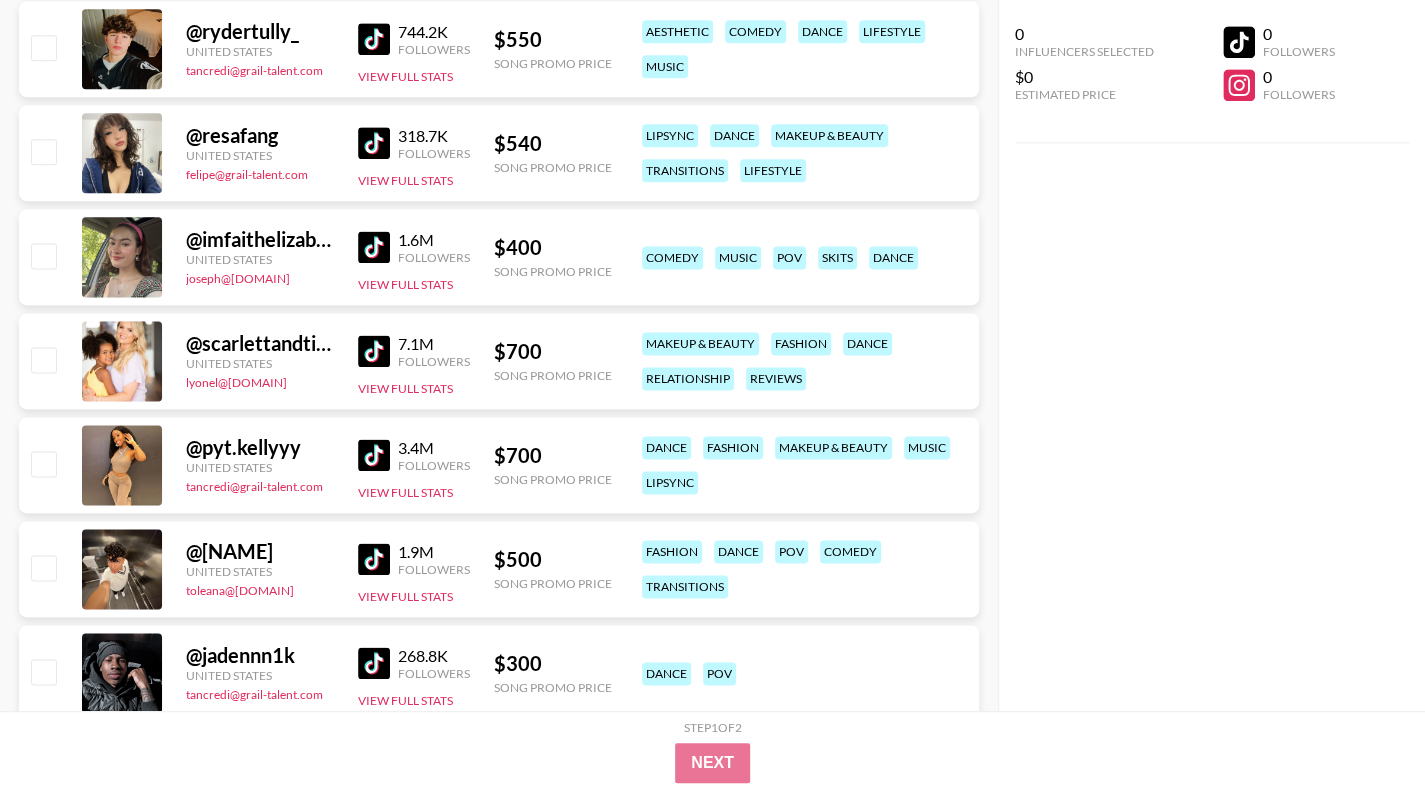 click at bounding box center [374, 39] 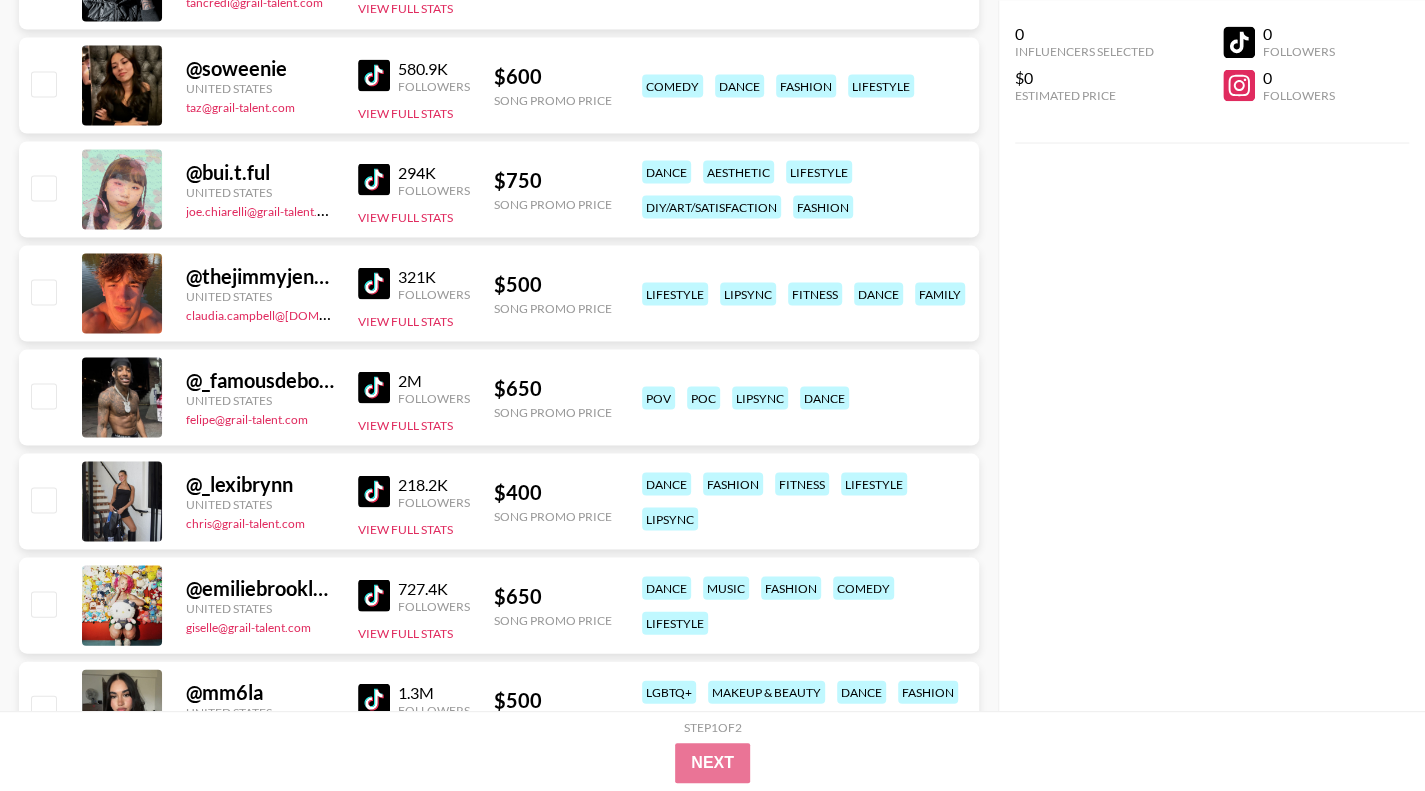 scroll, scrollTop: 2768, scrollLeft: 0, axis: vertical 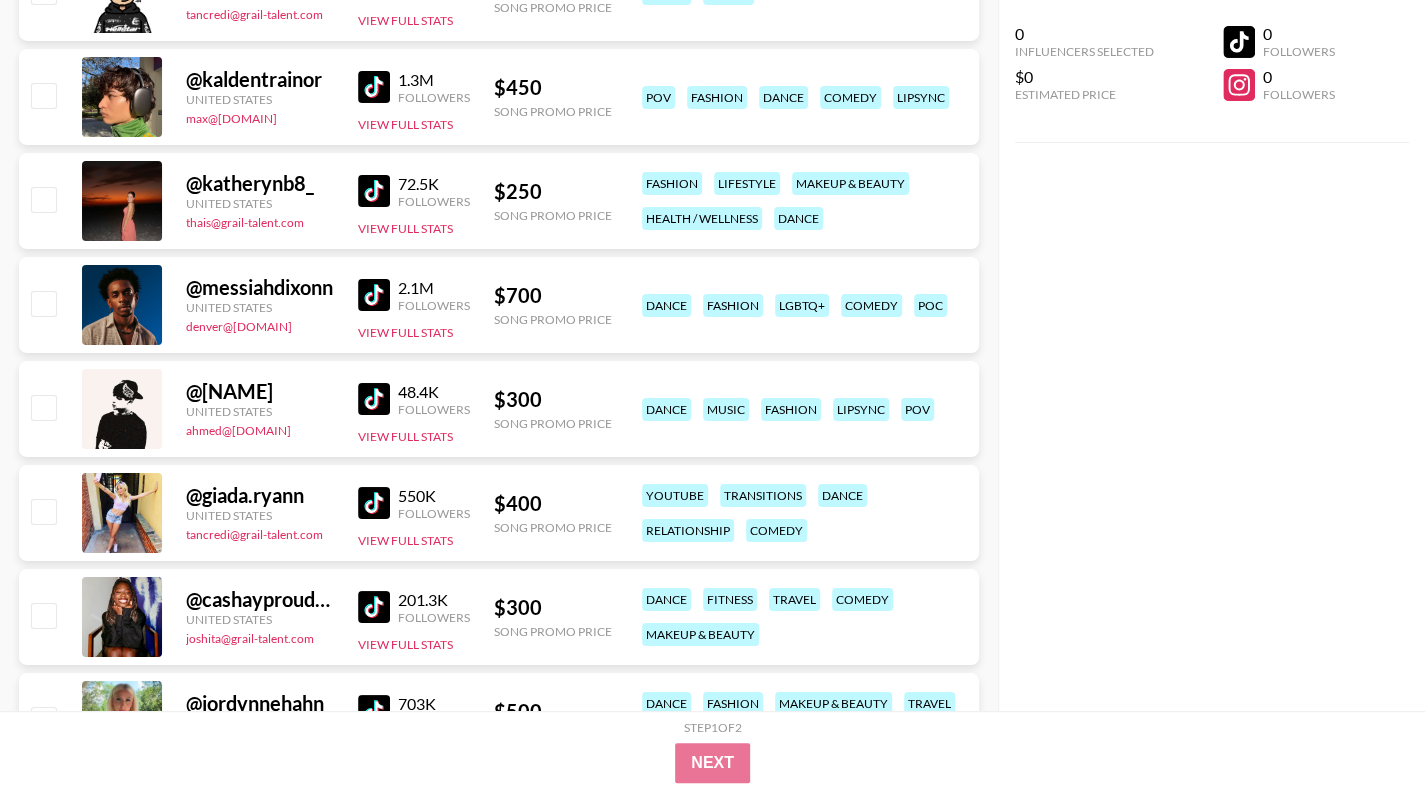 click at bounding box center (374, 399) 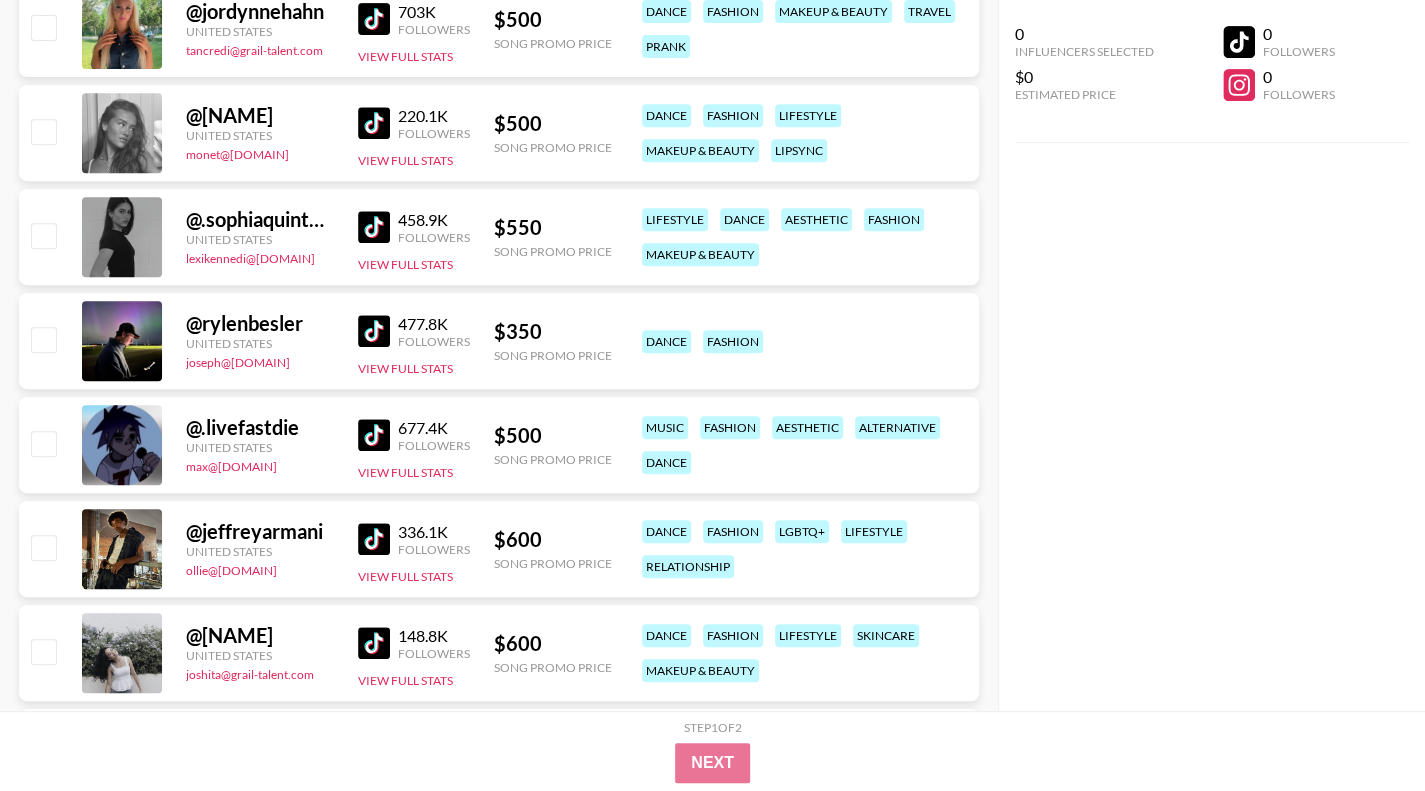 scroll, scrollTop: 9688, scrollLeft: 0, axis: vertical 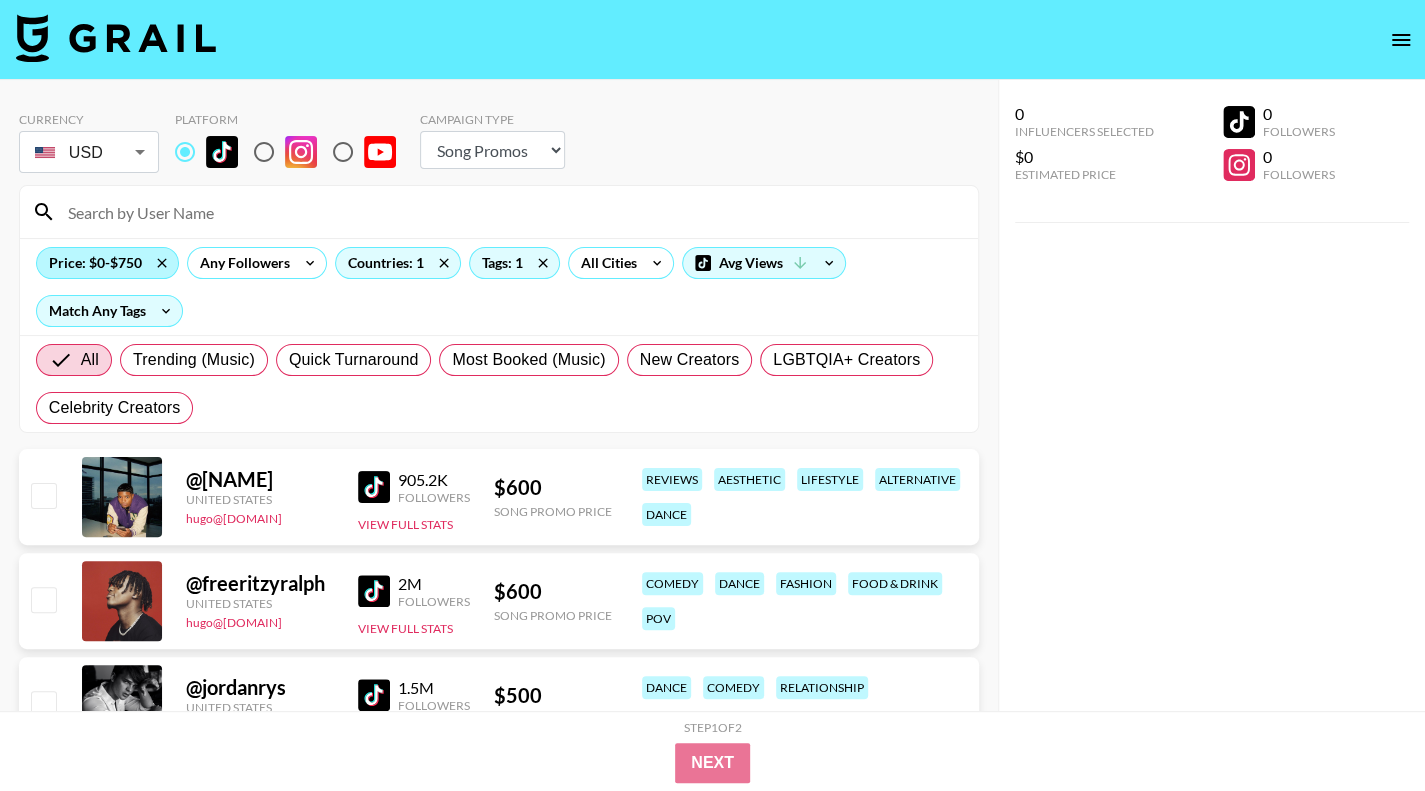 click on "Price: $0-$750" at bounding box center [107, 263] 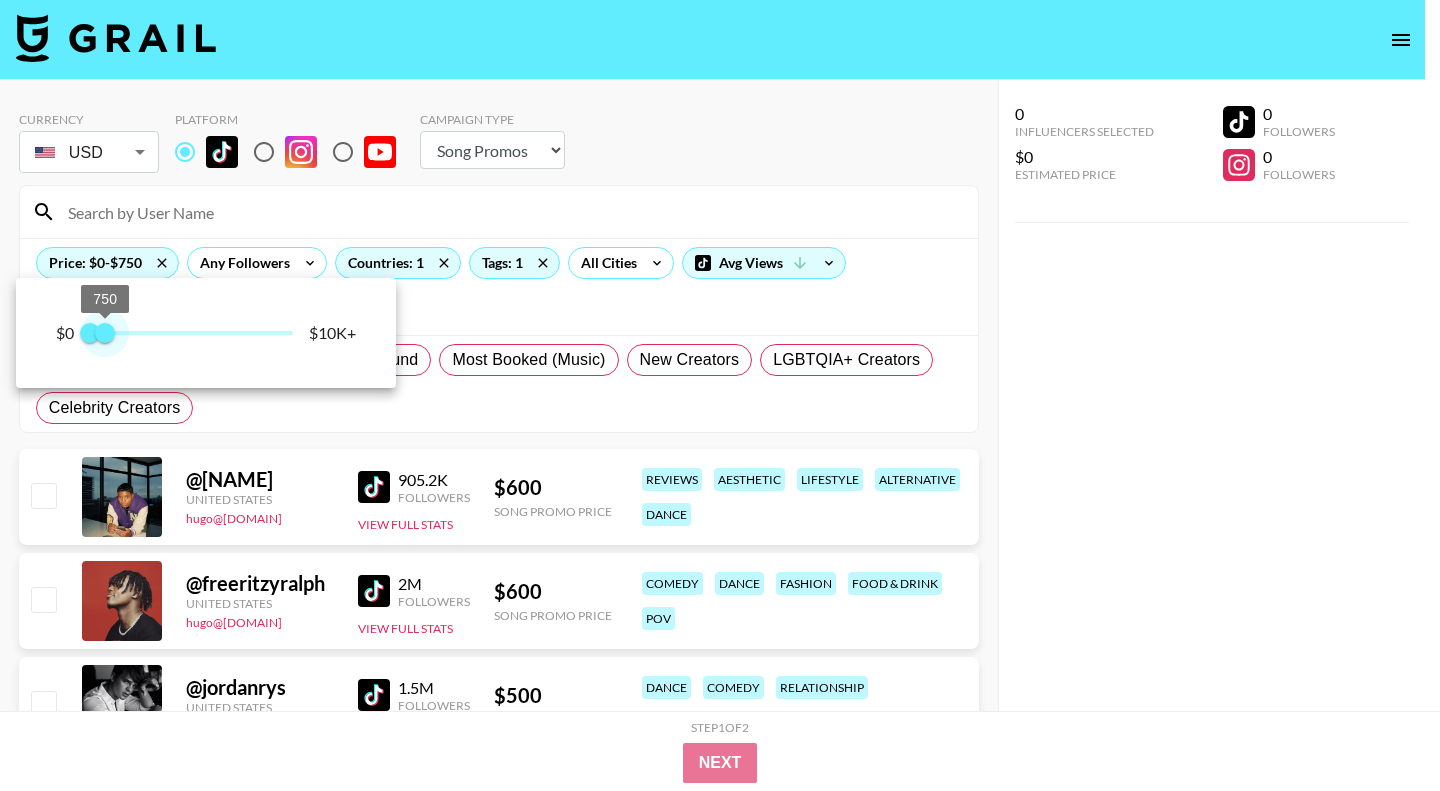 type on "500" 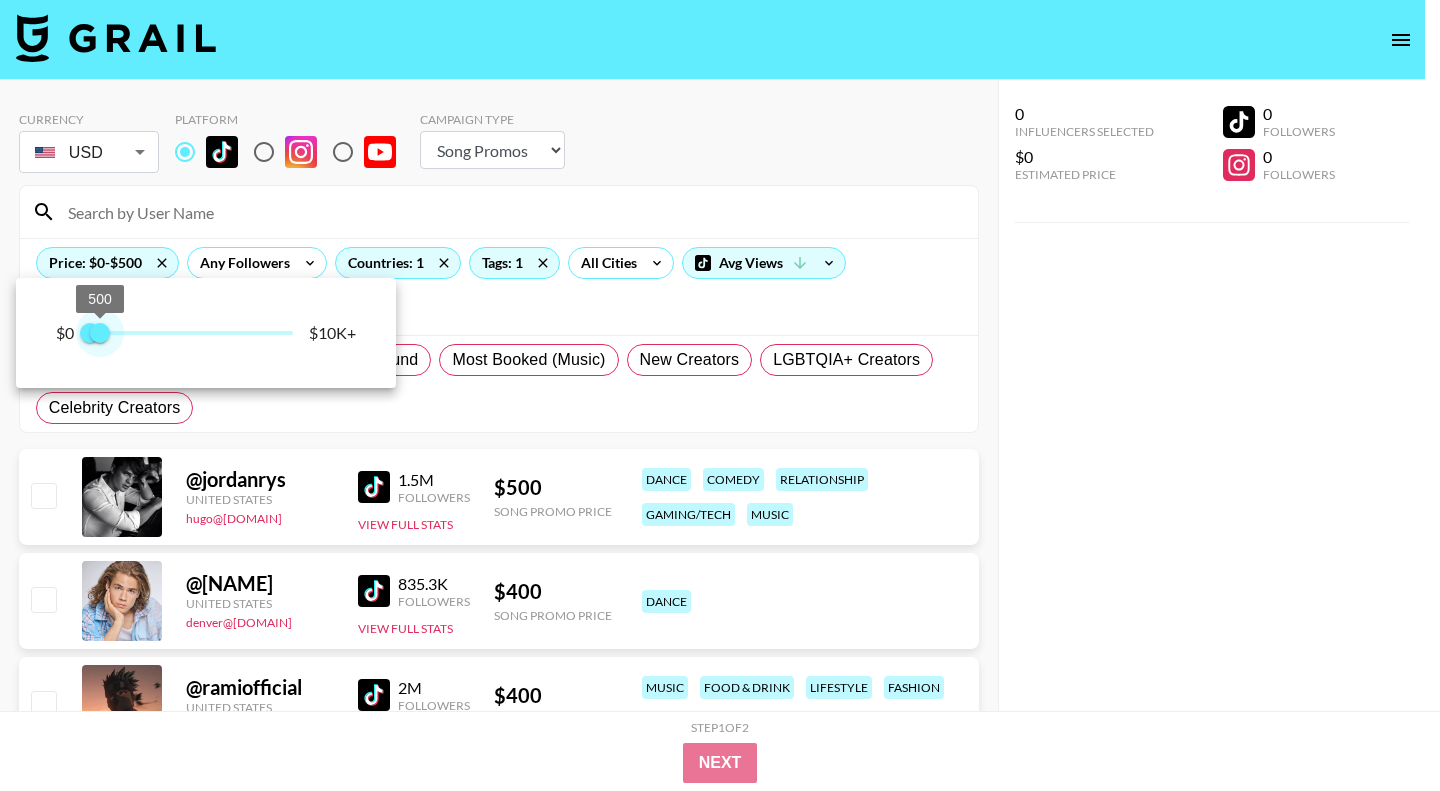 click on "500" at bounding box center [100, 333] 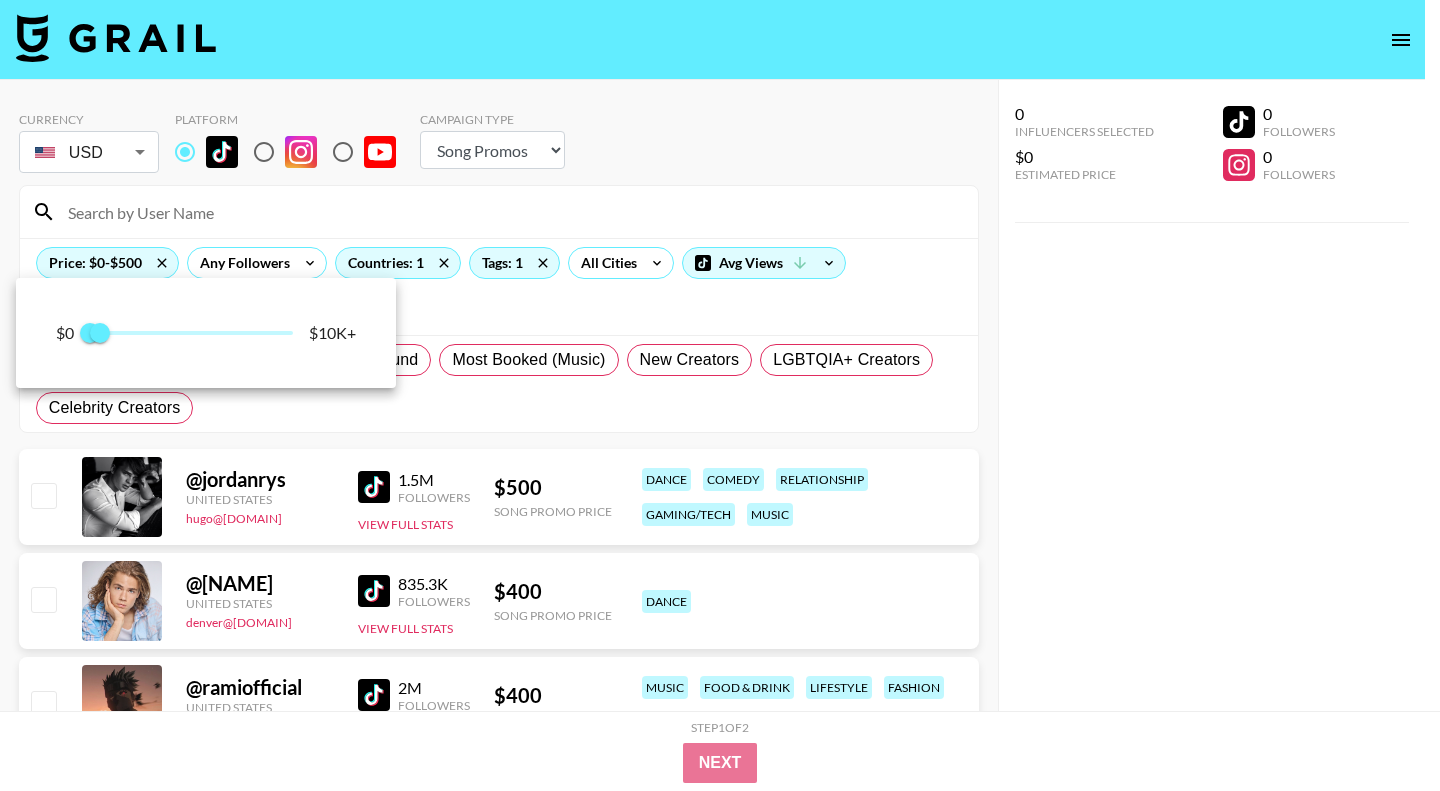 click at bounding box center (720, 395) 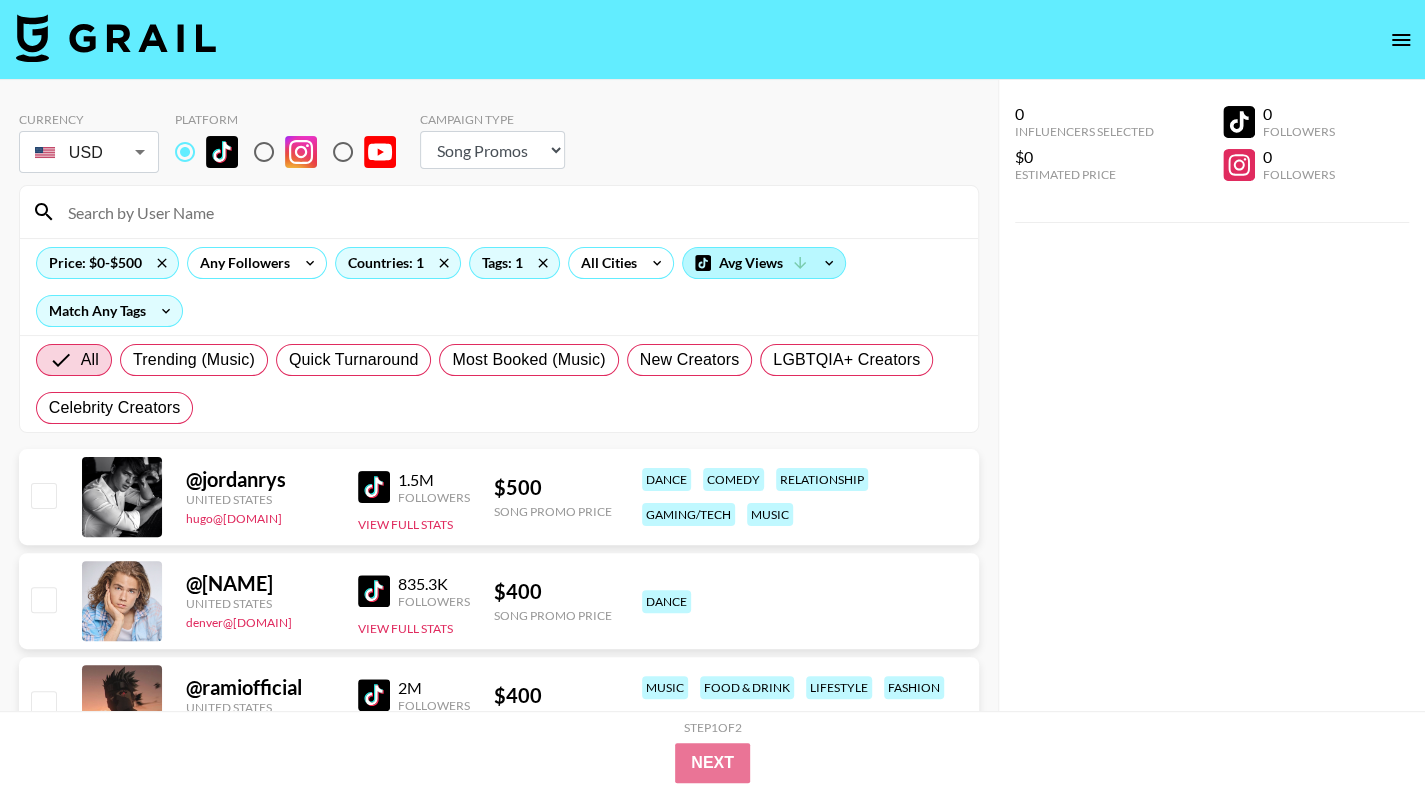 click 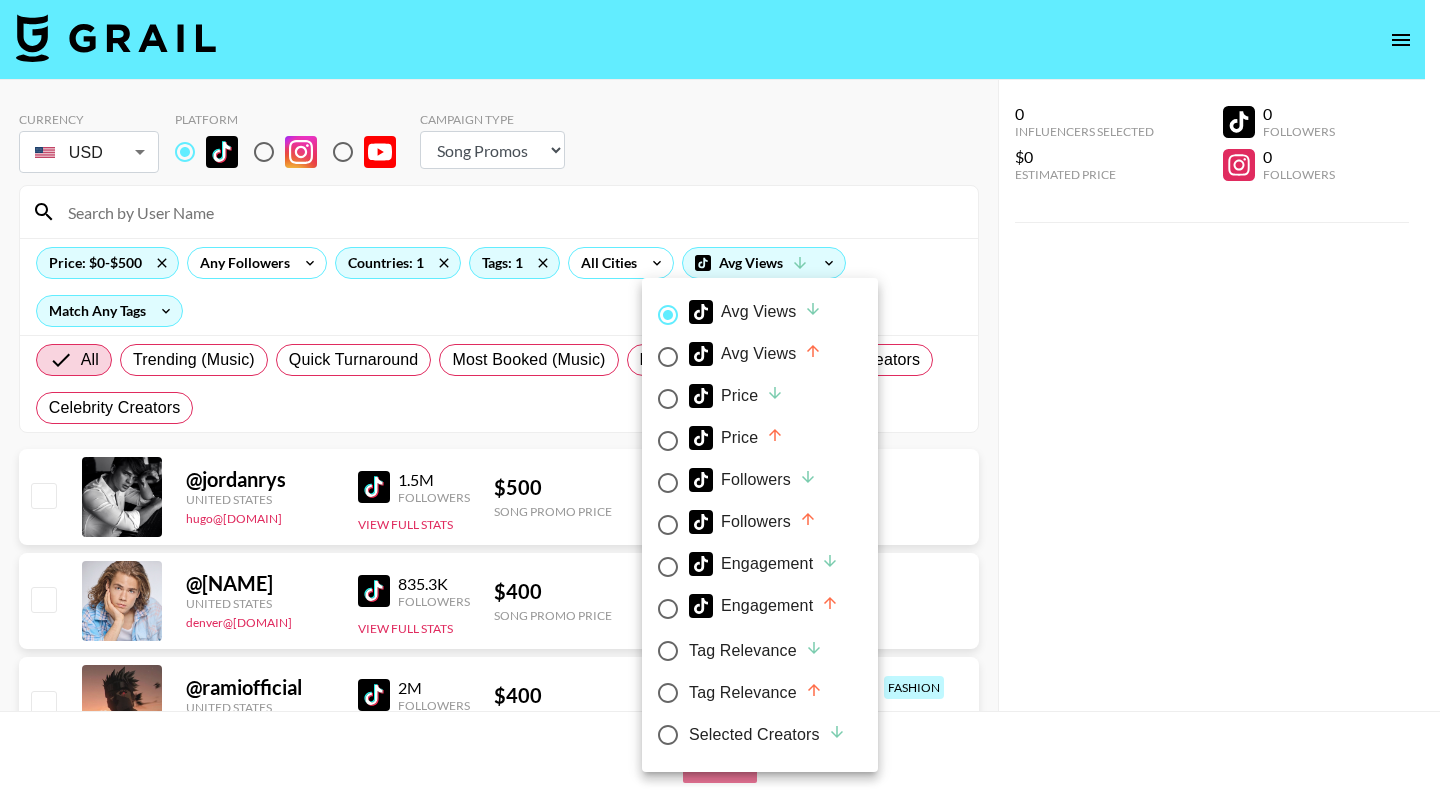 click at bounding box center (720, 395) 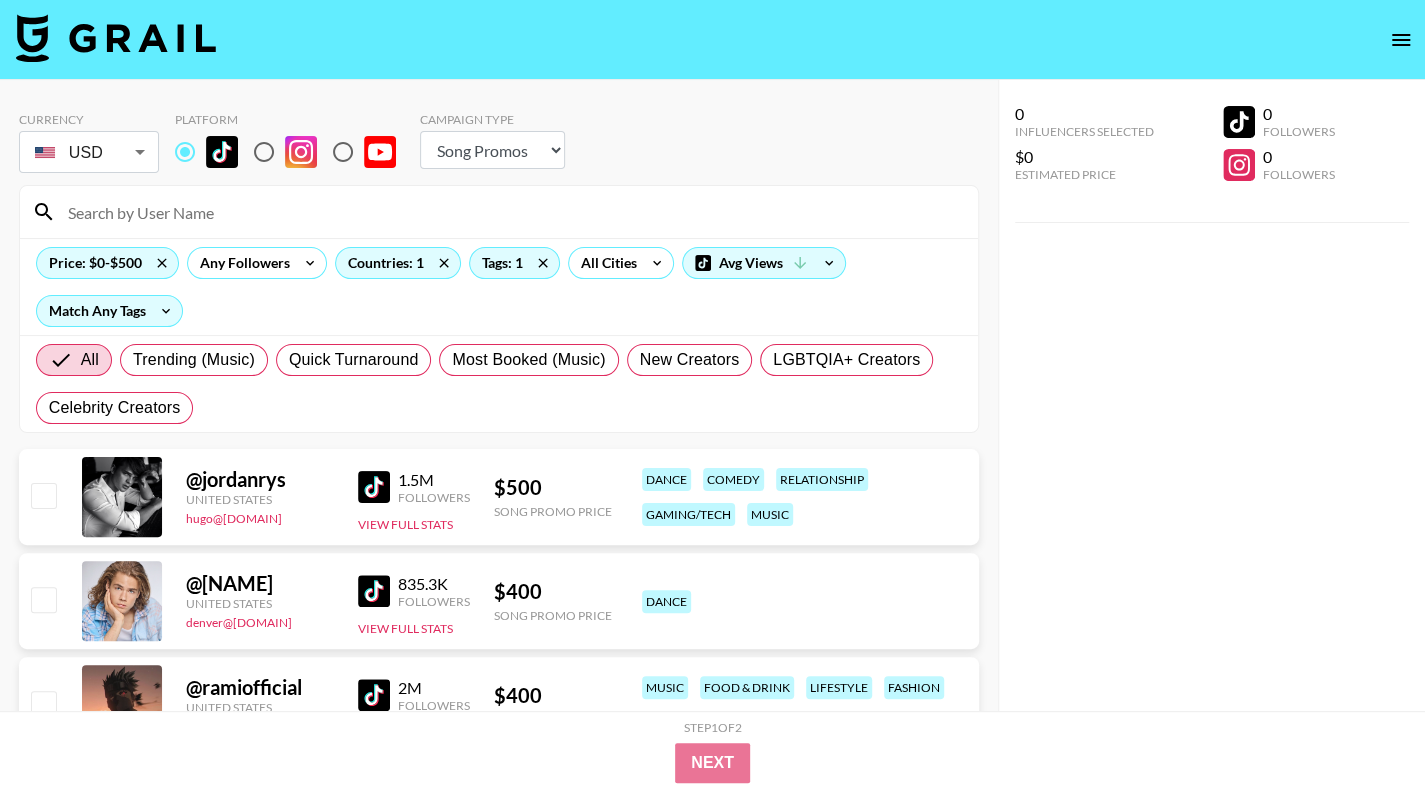 click at bounding box center (374, 591) 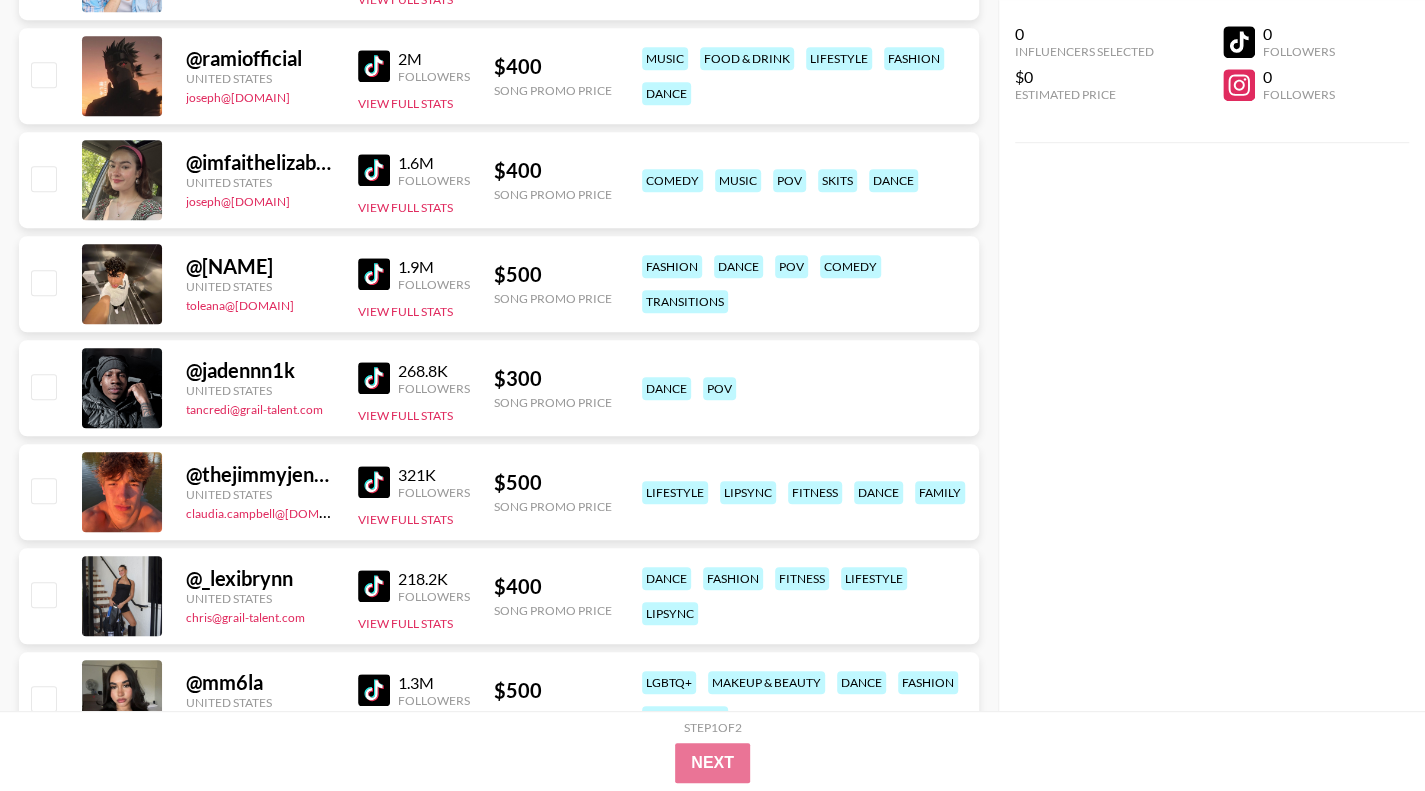 scroll, scrollTop: 615, scrollLeft: 0, axis: vertical 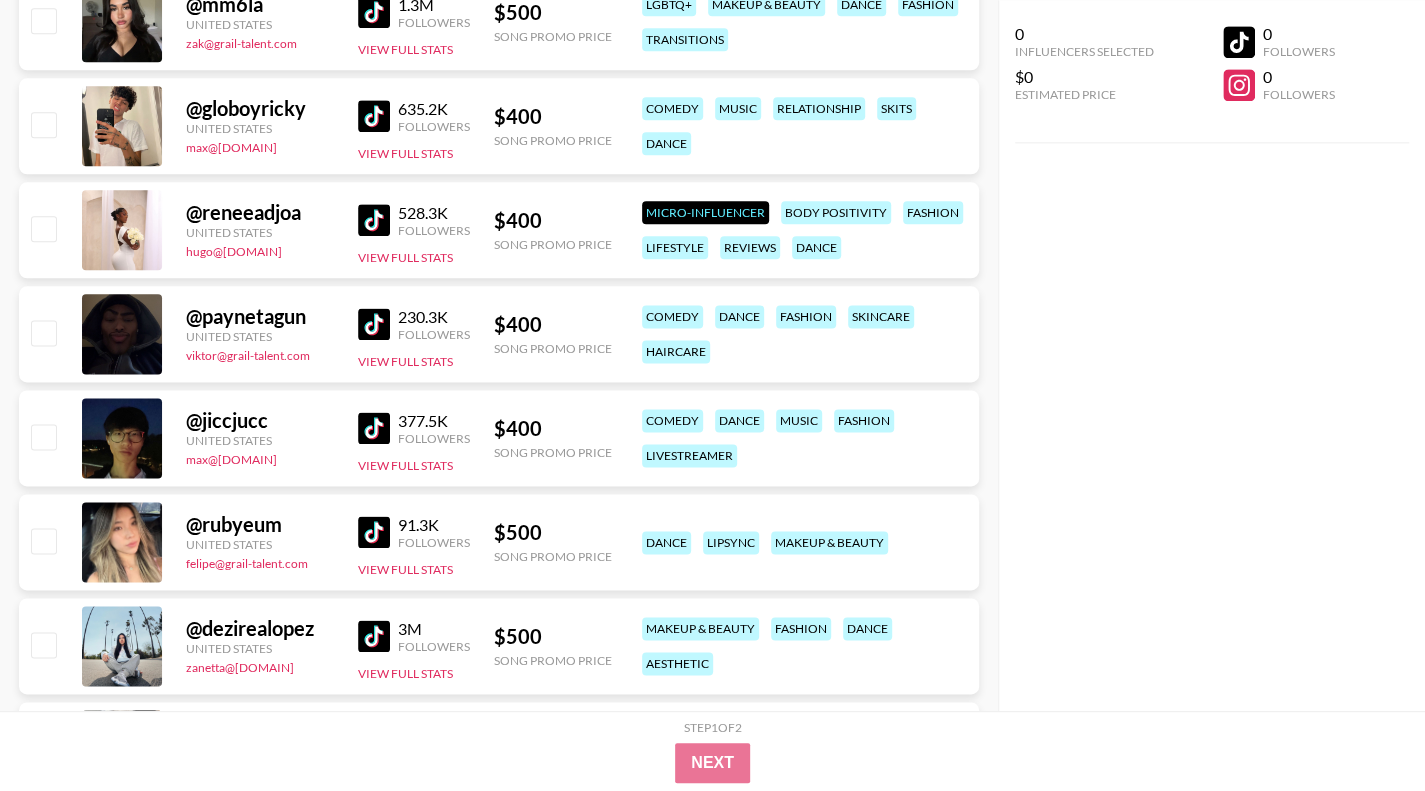 click at bounding box center [374, 428] 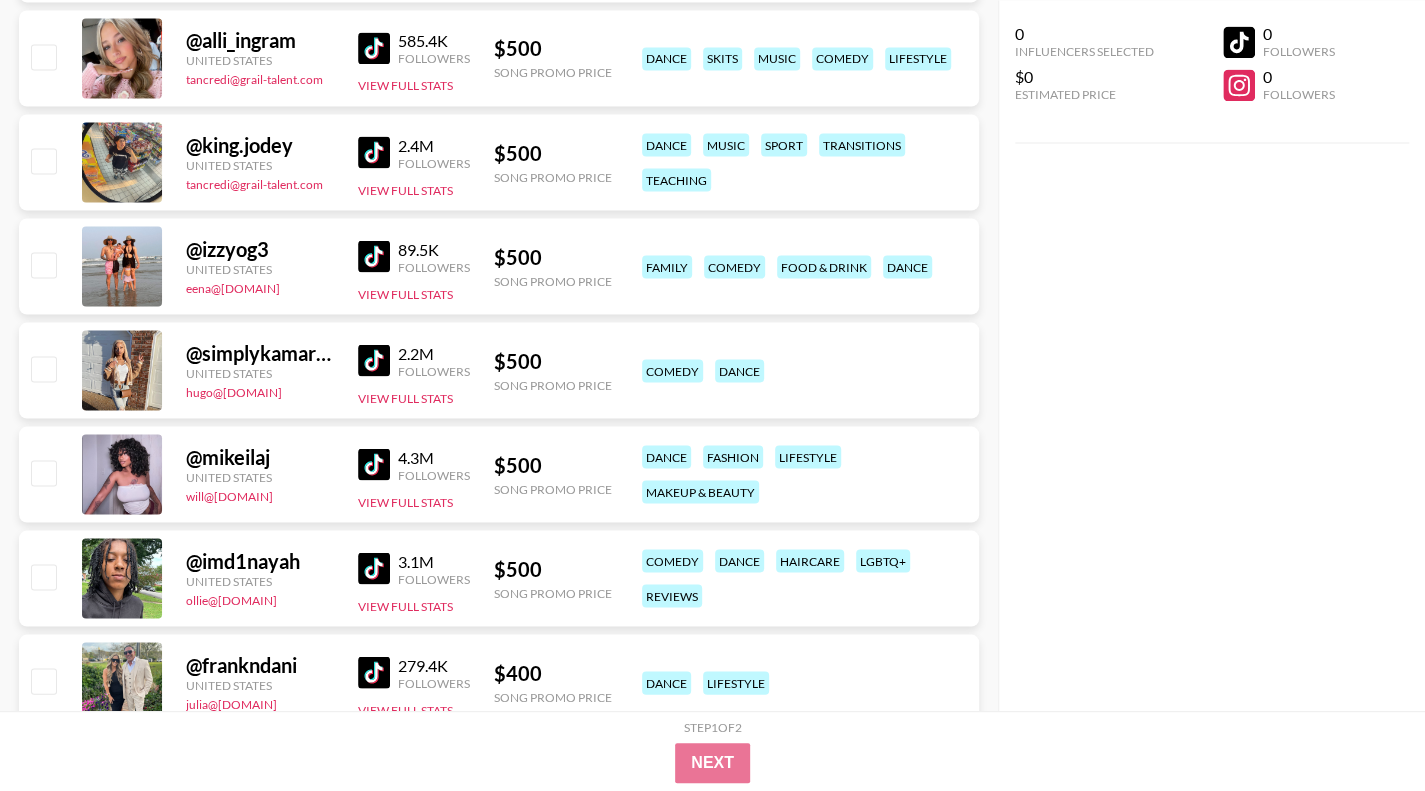 scroll, scrollTop: 2691, scrollLeft: 0, axis: vertical 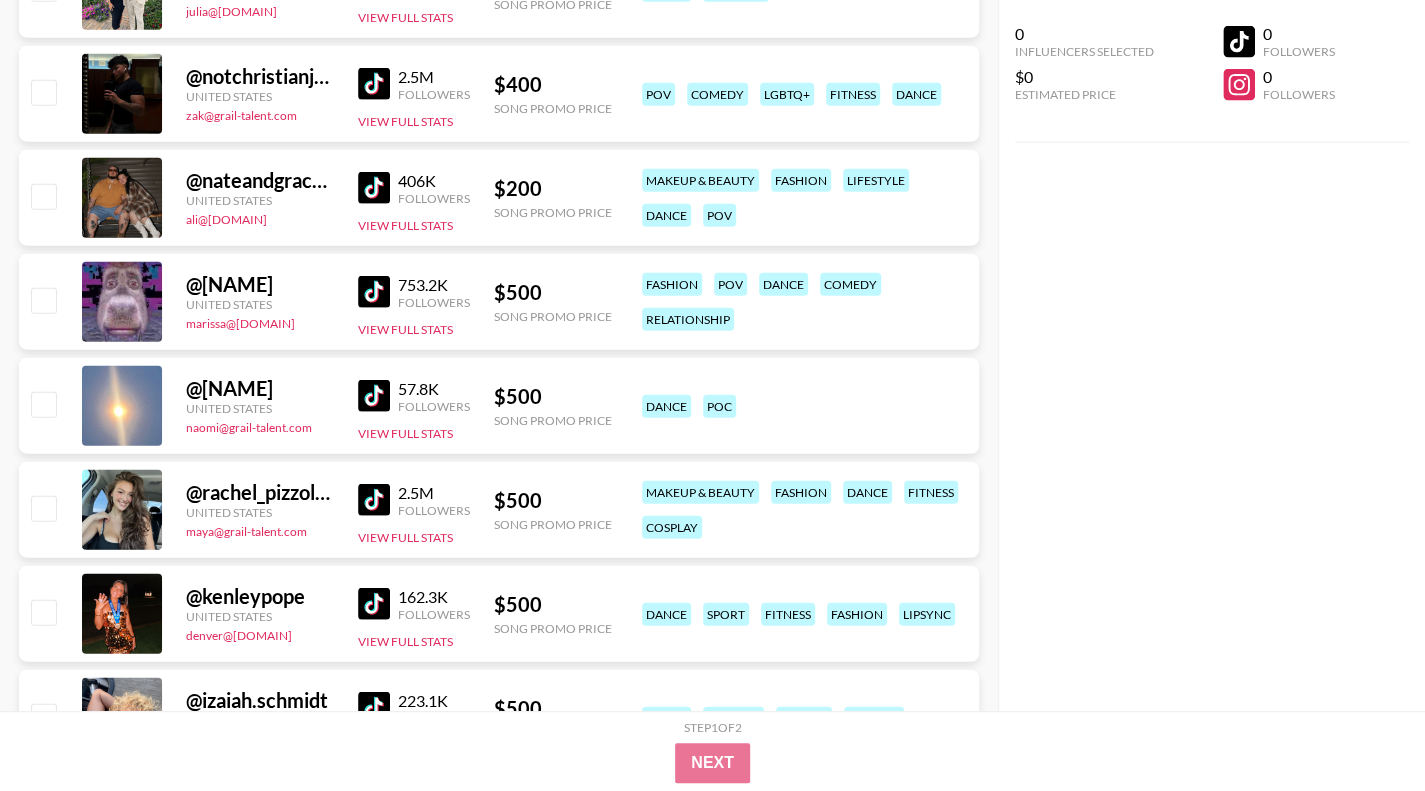 click at bounding box center (374, 84) 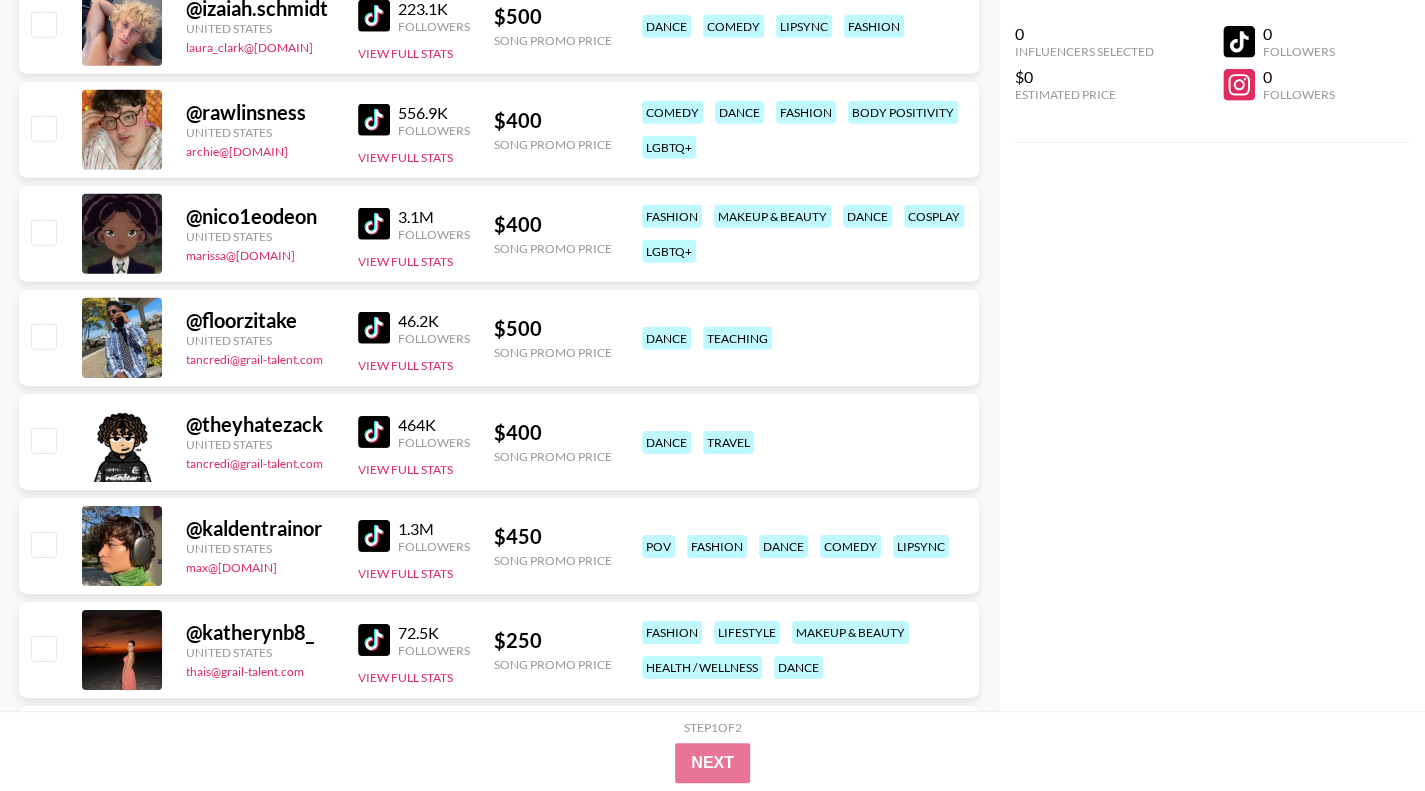 click at bounding box center [374, 224] 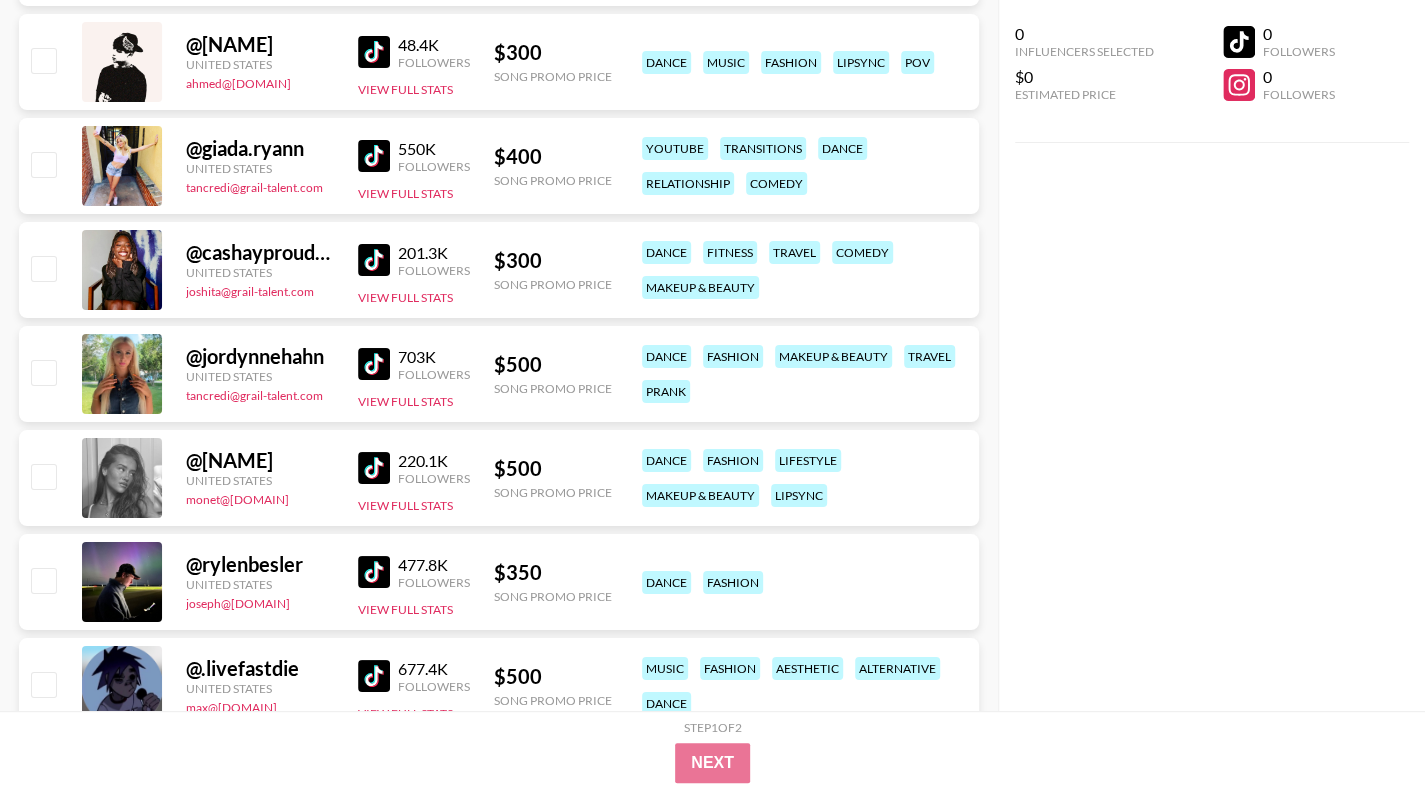 scroll, scrollTop: 4767, scrollLeft: 0, axis: vertical 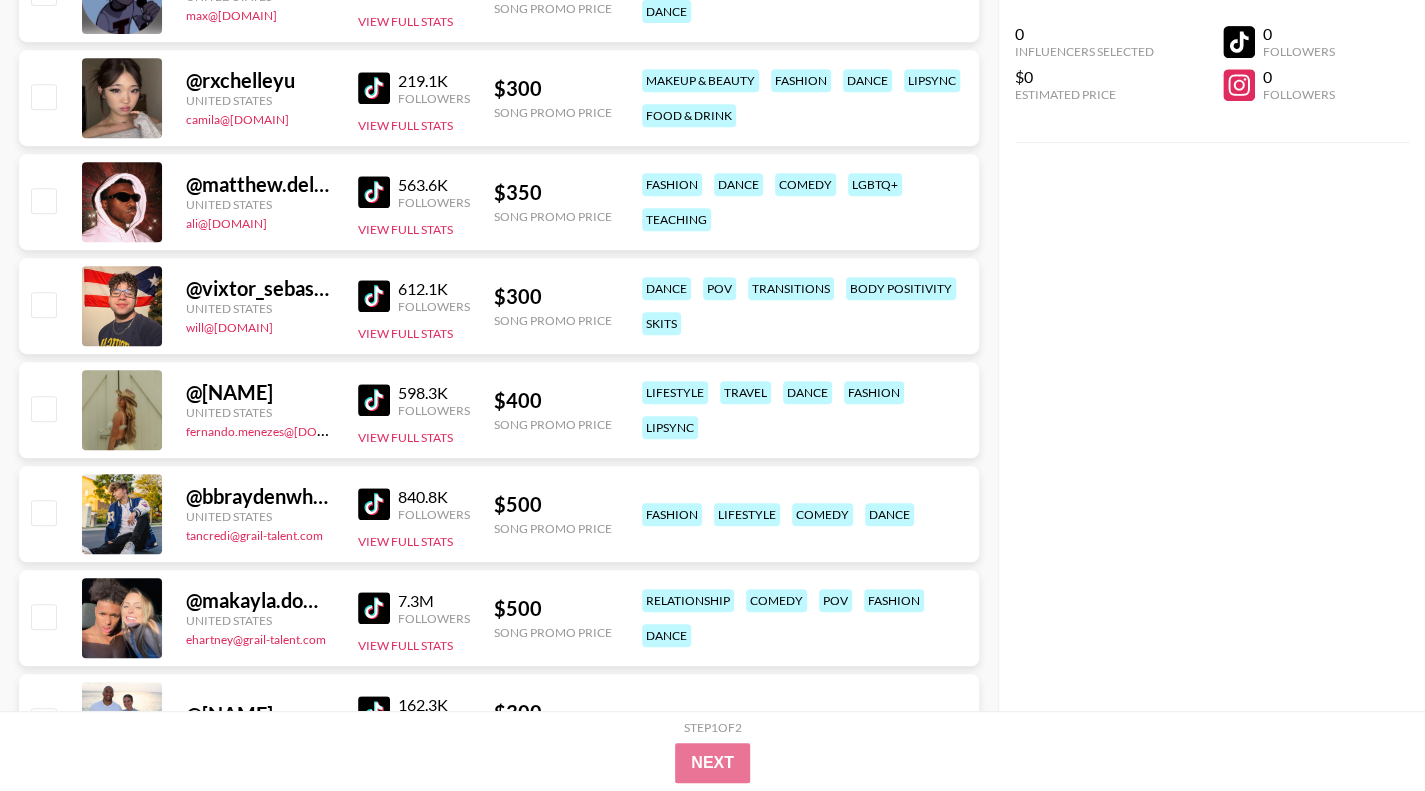 click at bounding box center (374, 504) 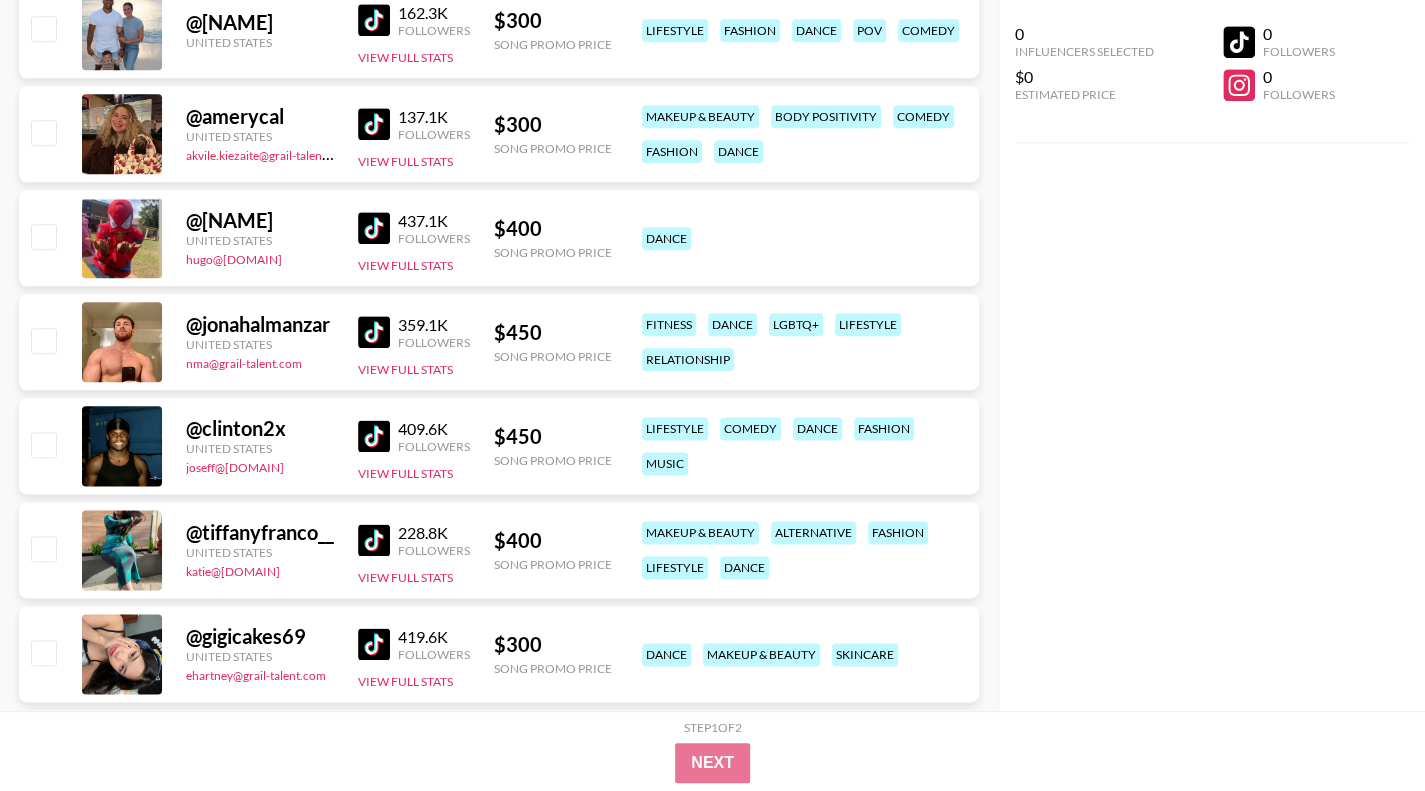 scroll, scrollTop: 6151, scrollLeft: 0, axis: vertical 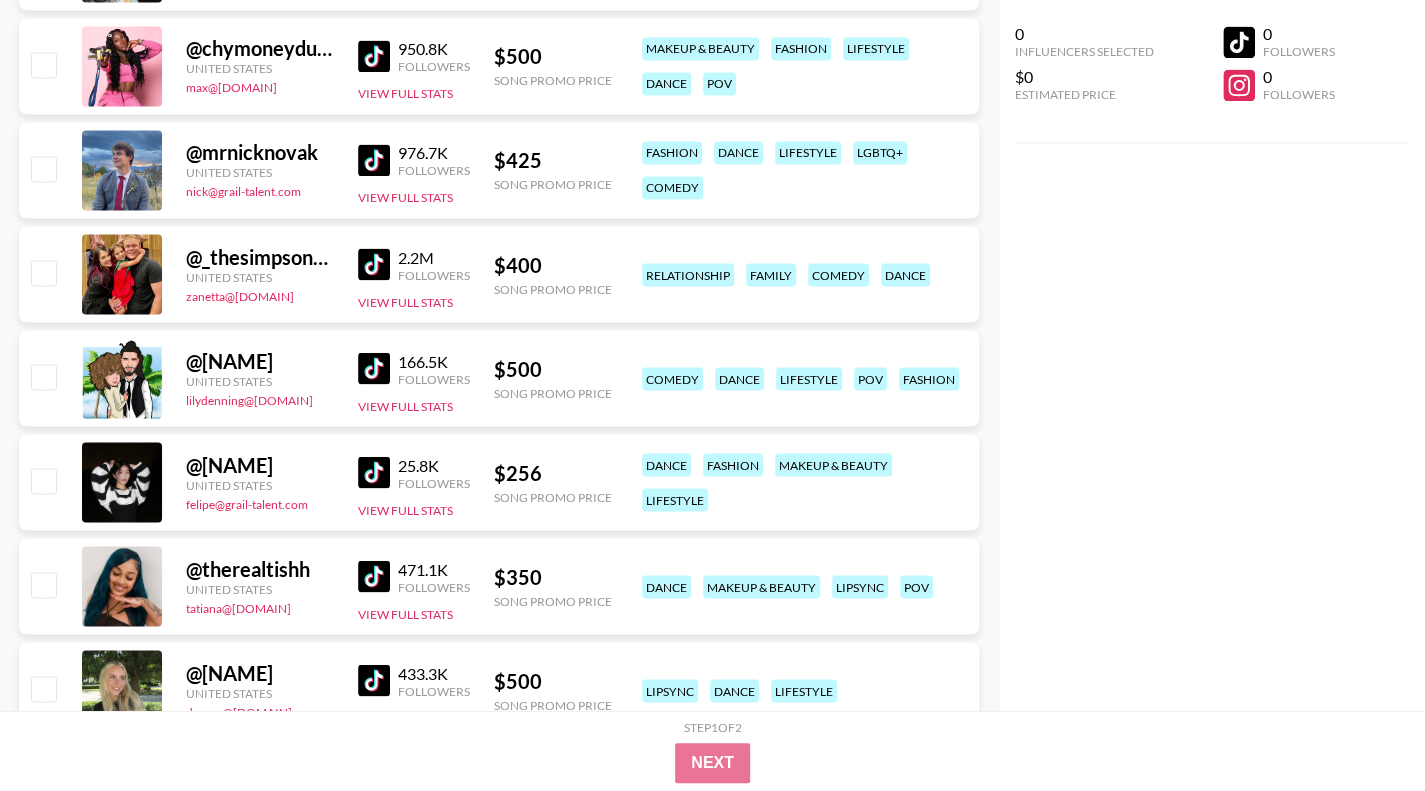 click at bounding box center (374, 472) 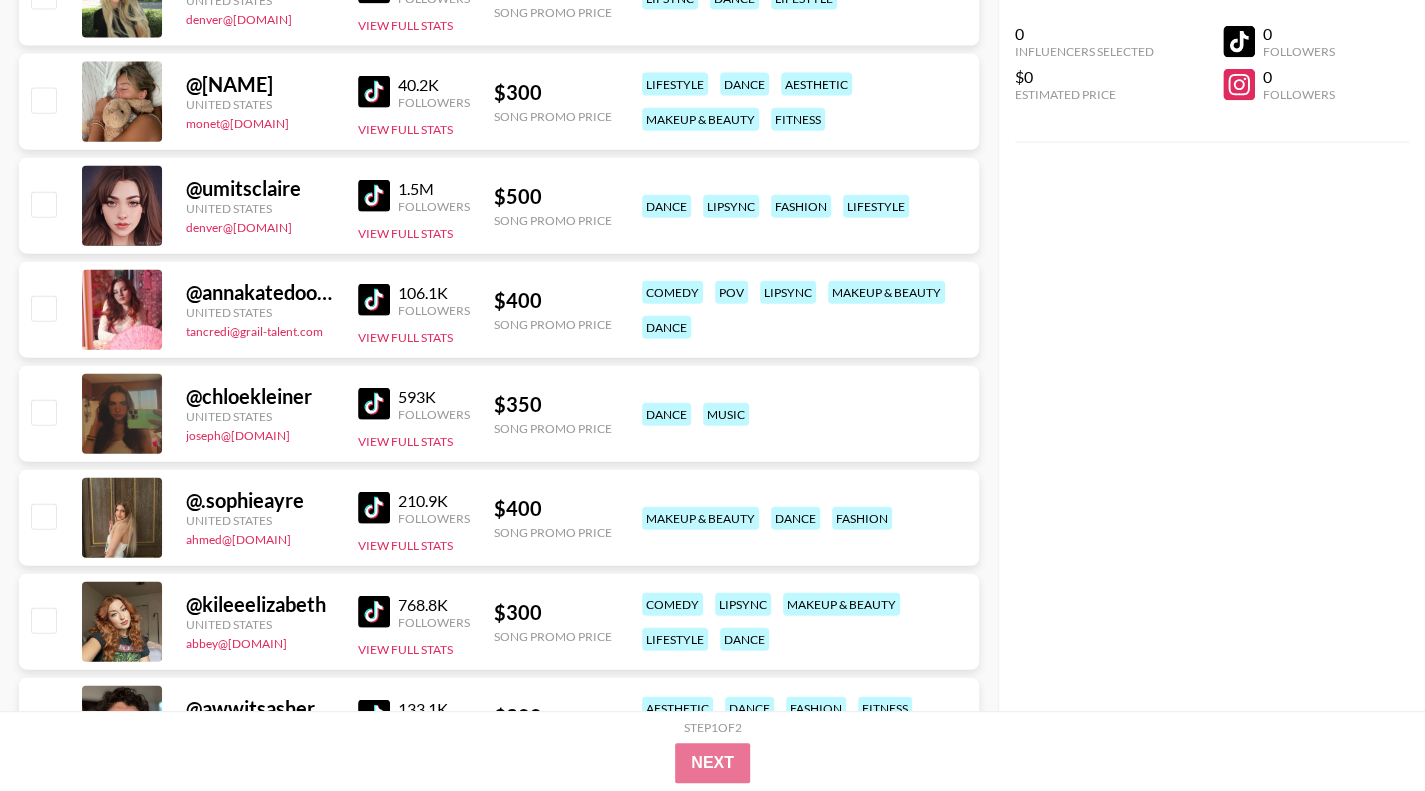 scroll, scrollTop: 7535, scrollLeft: 0, axis: vertical 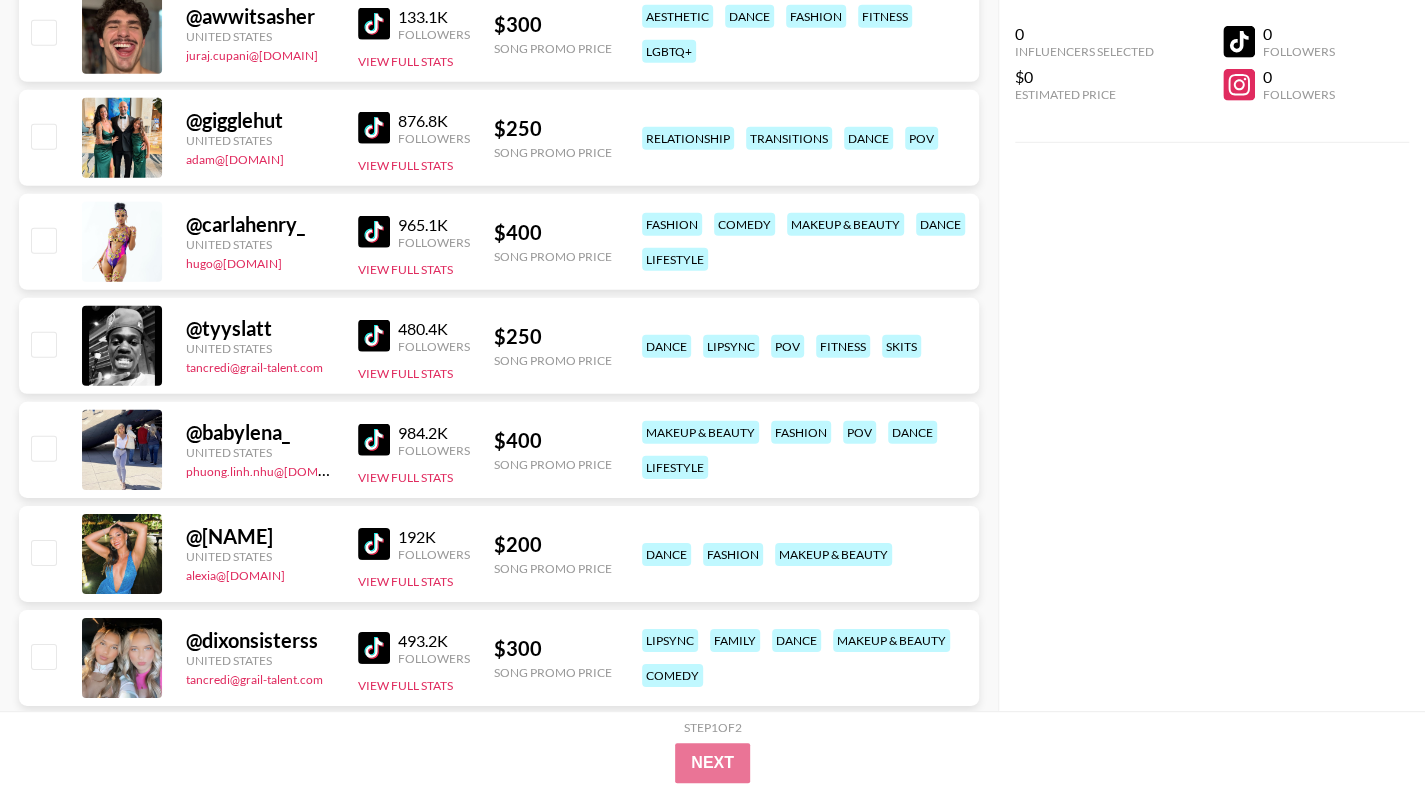 click at bounding box center [378, 336] 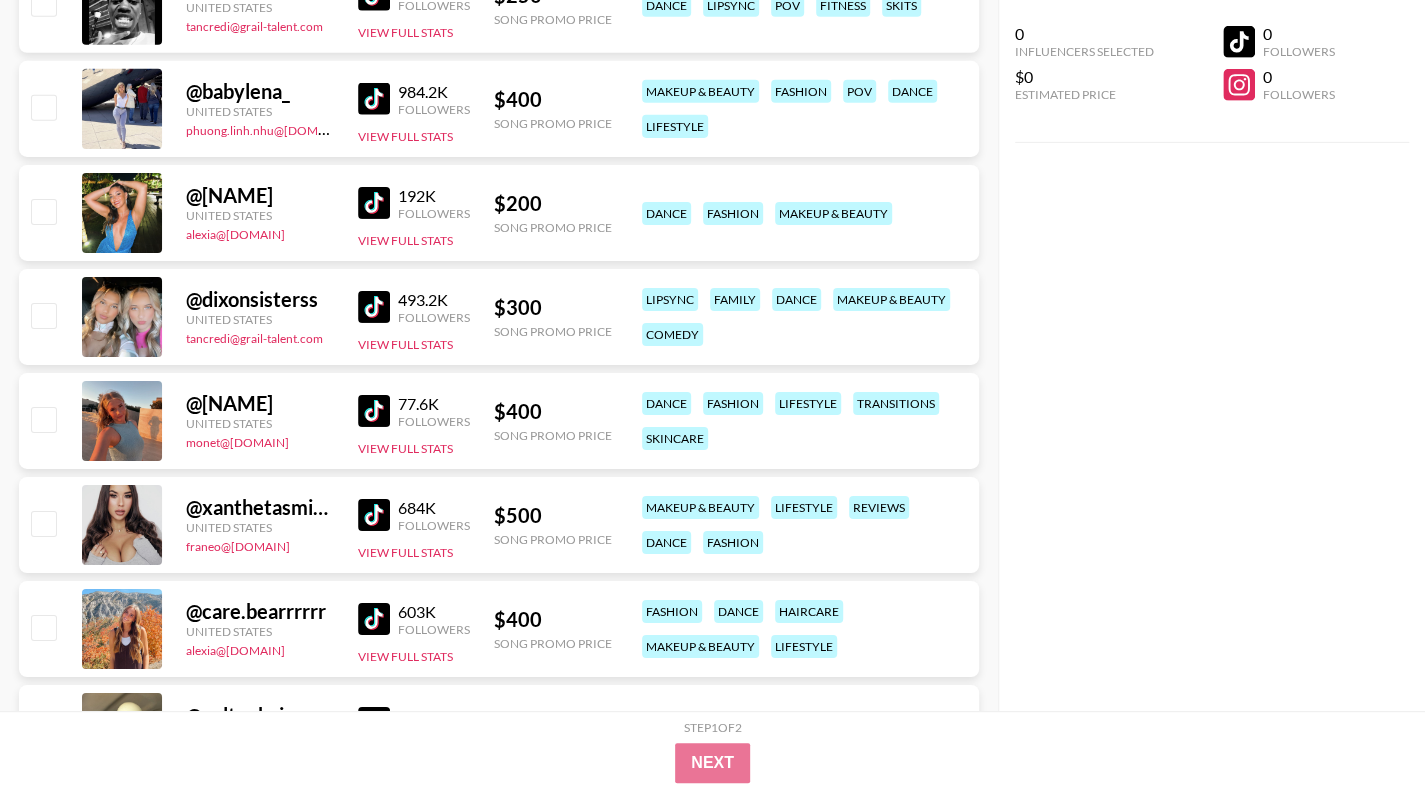 scroll, scrollTop: 8014, scrollLeft: 0, axis: vertical 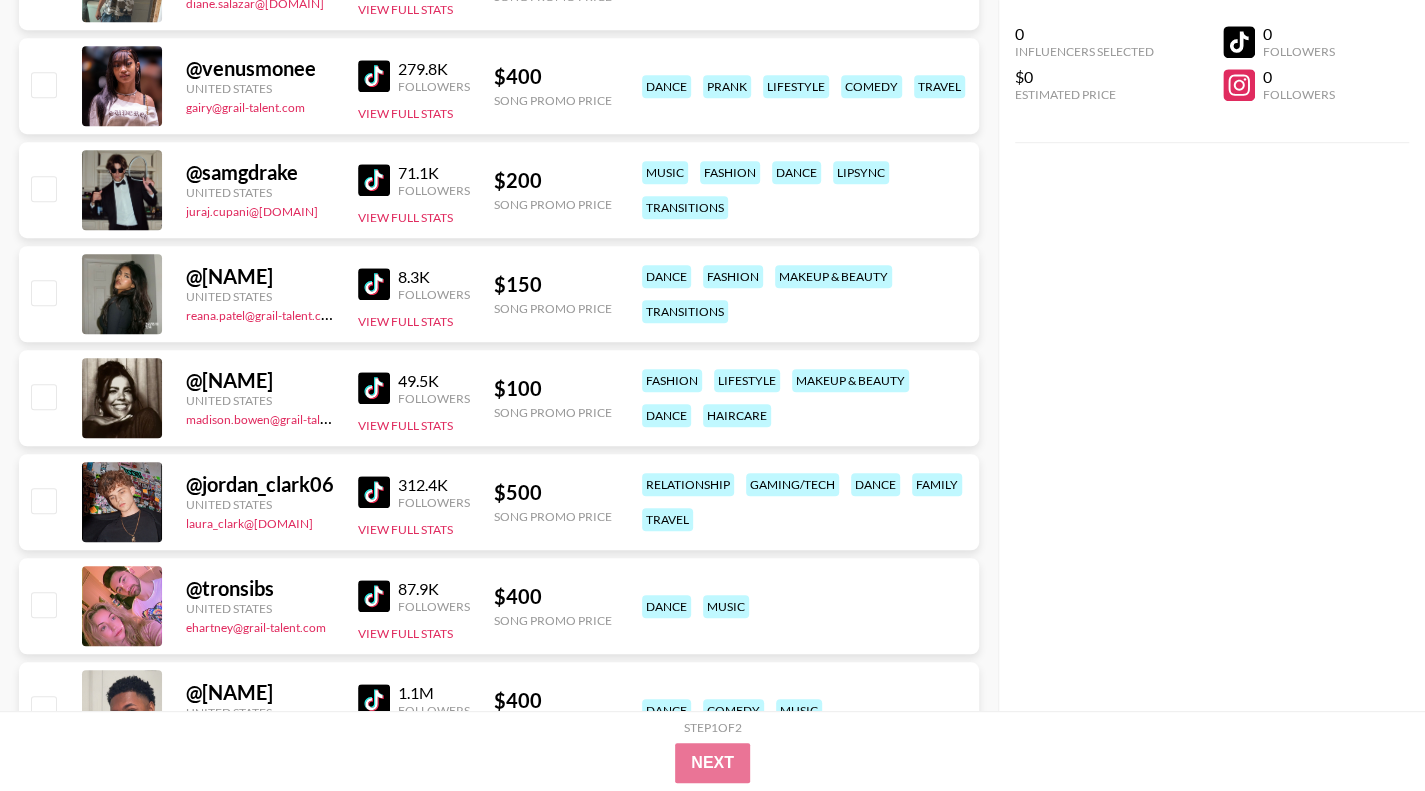 click at bounding box center (374, 76) 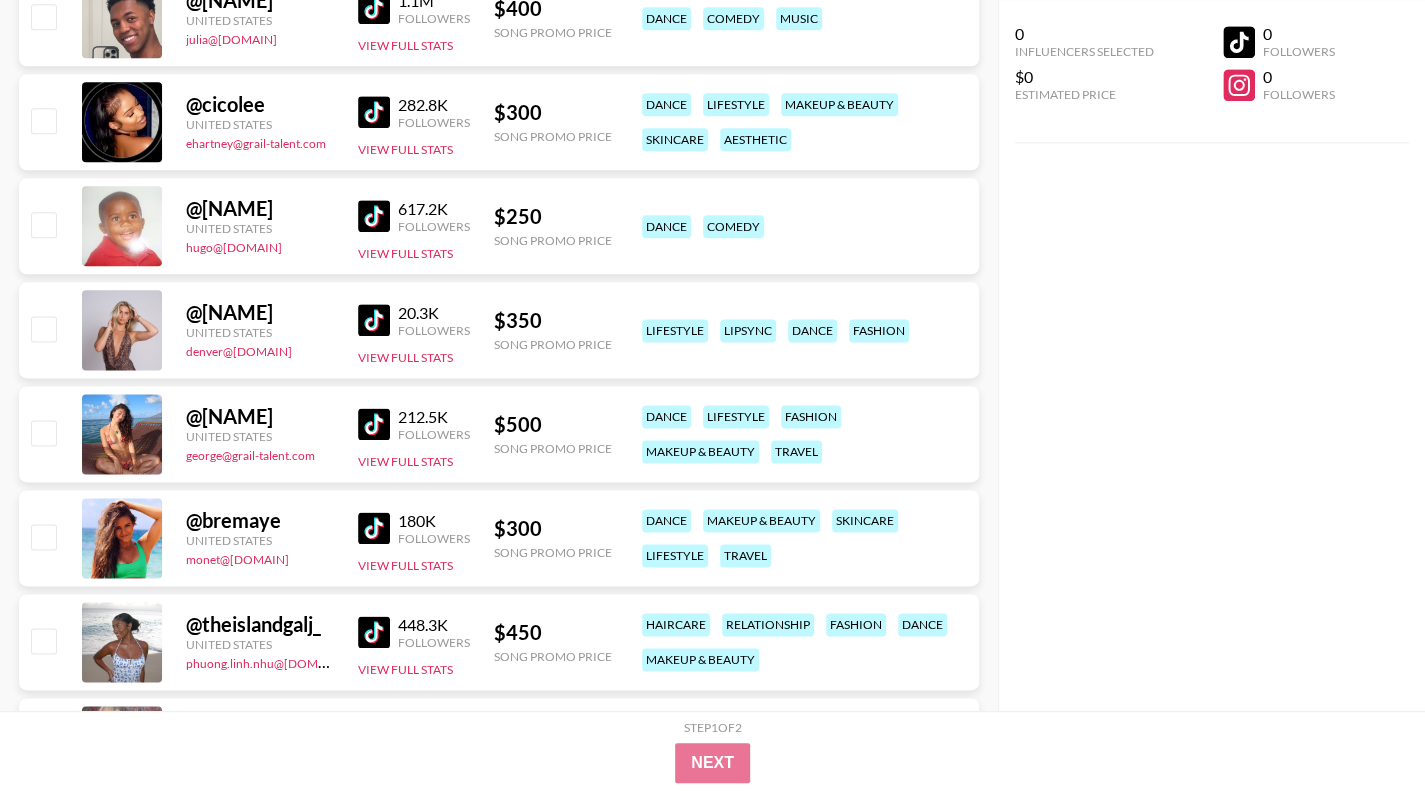 scroll, scrollTop: 9545, scrollLeft: 0, axis: vertical 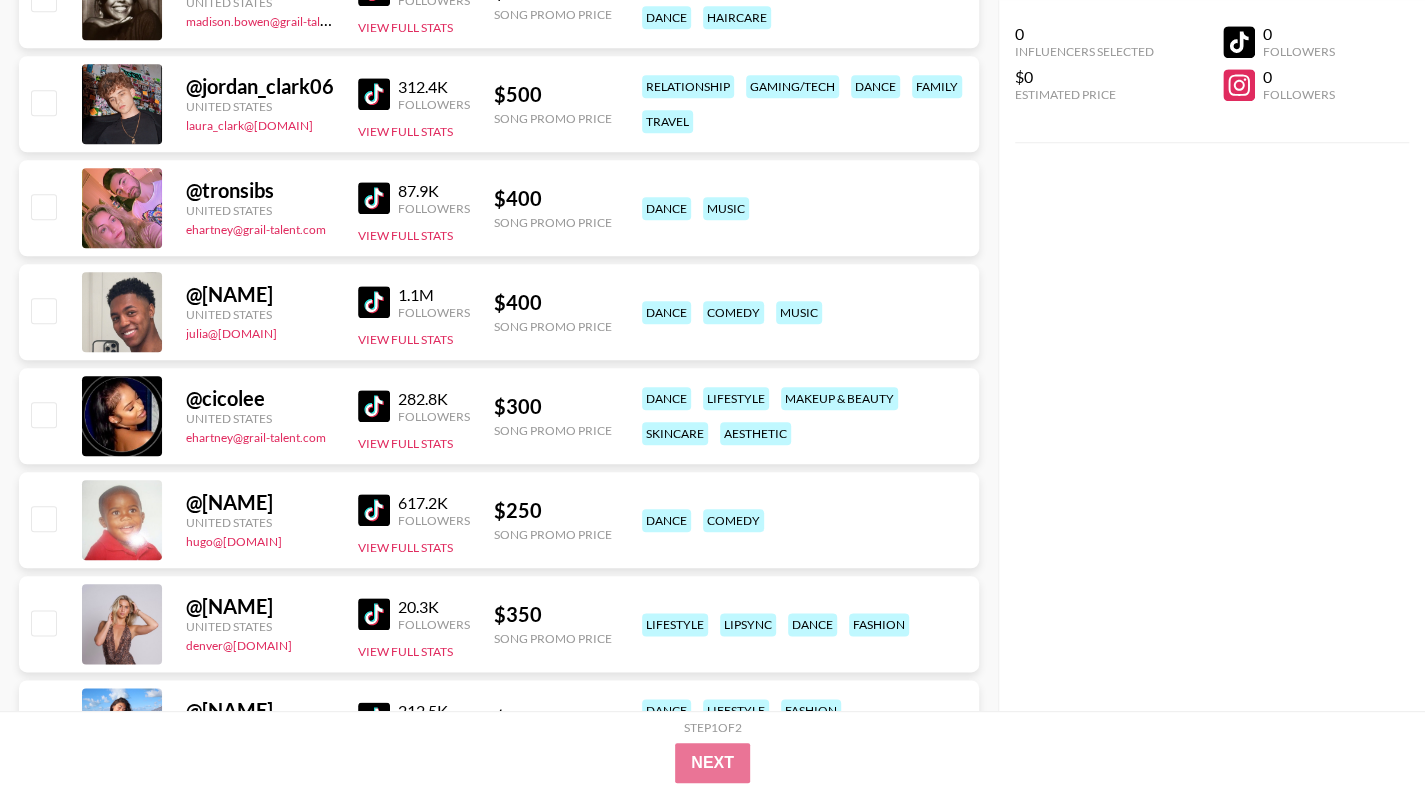 click at bounding box center (374, 198) 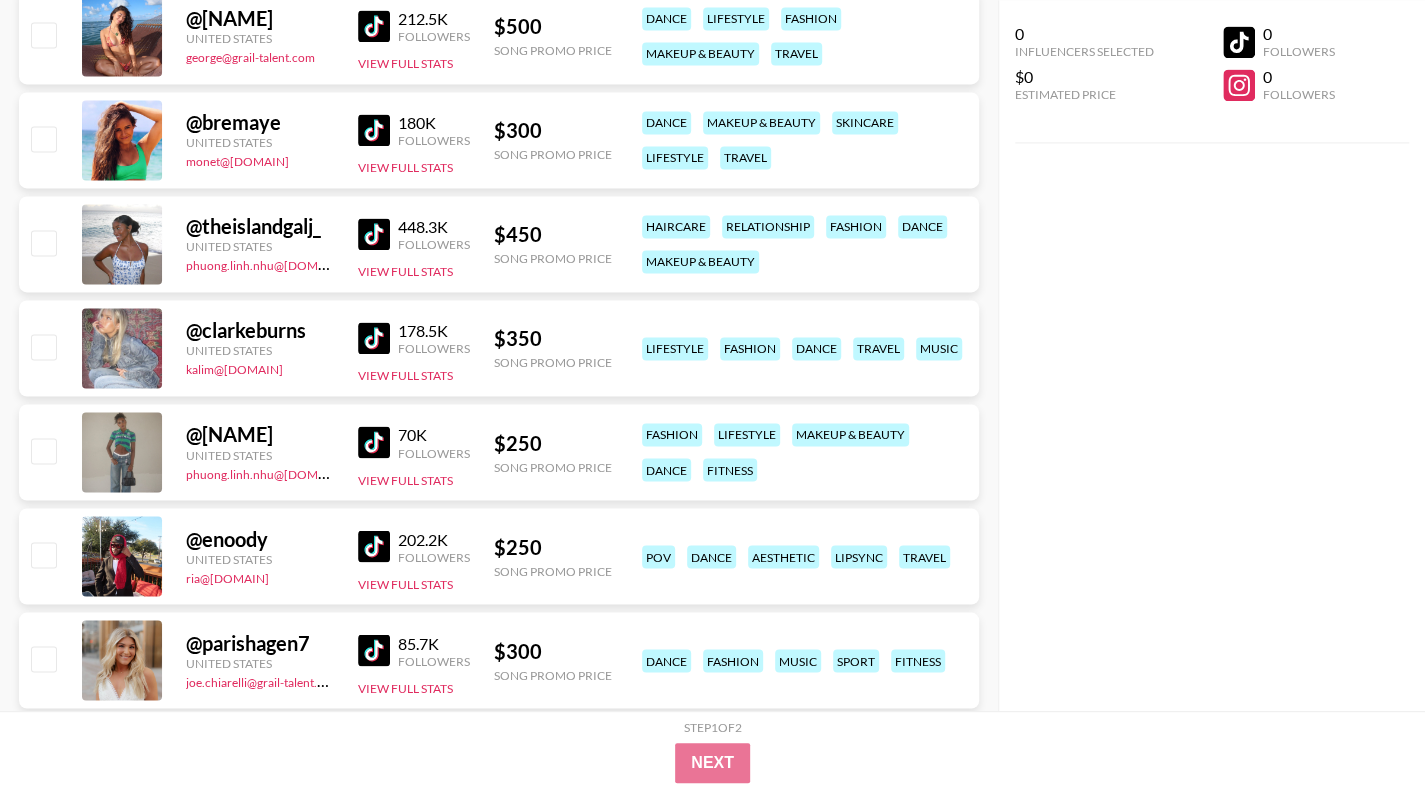 click at bounding box center [374, 546] 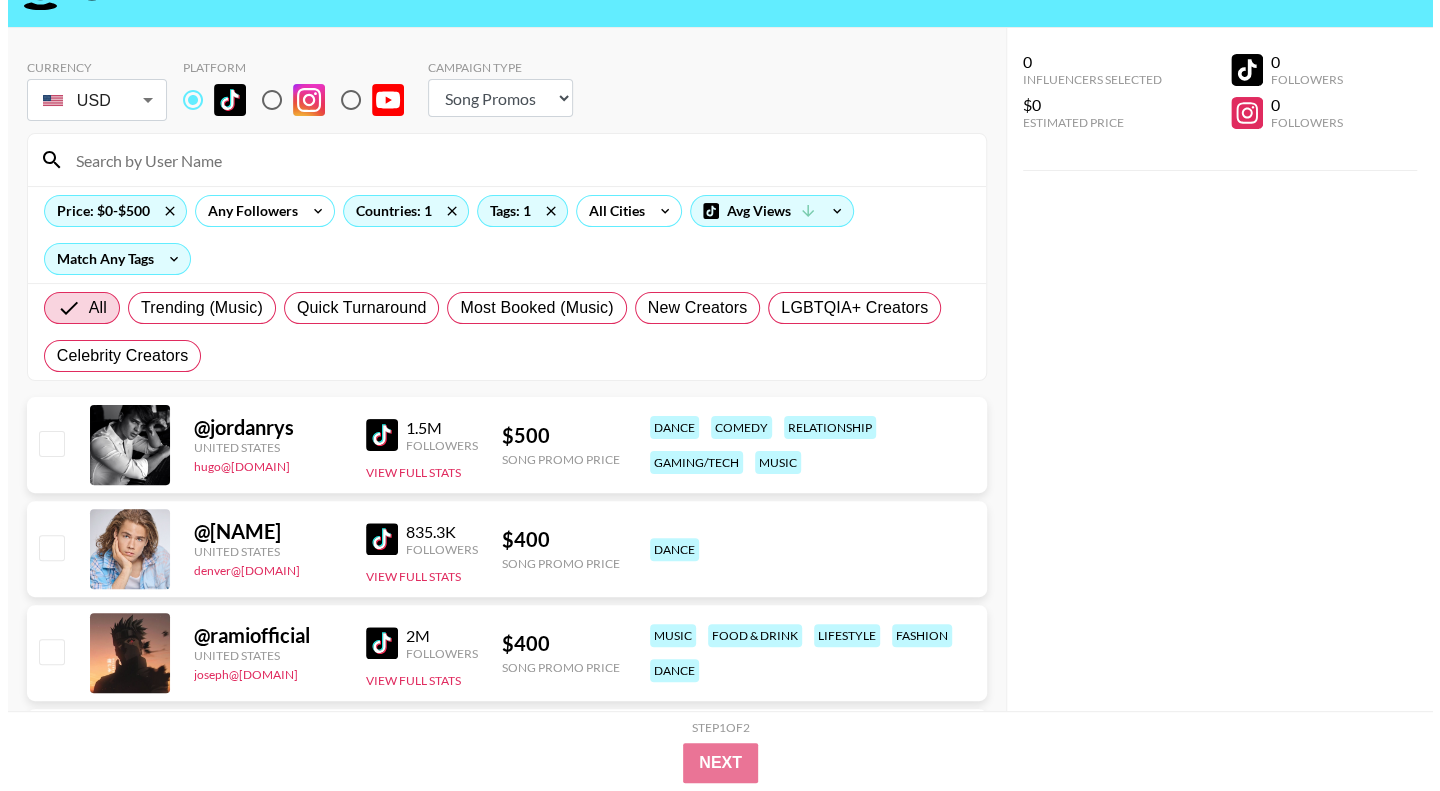 scroll, scrollTop: 0, scrollLeft: 0, axis: both 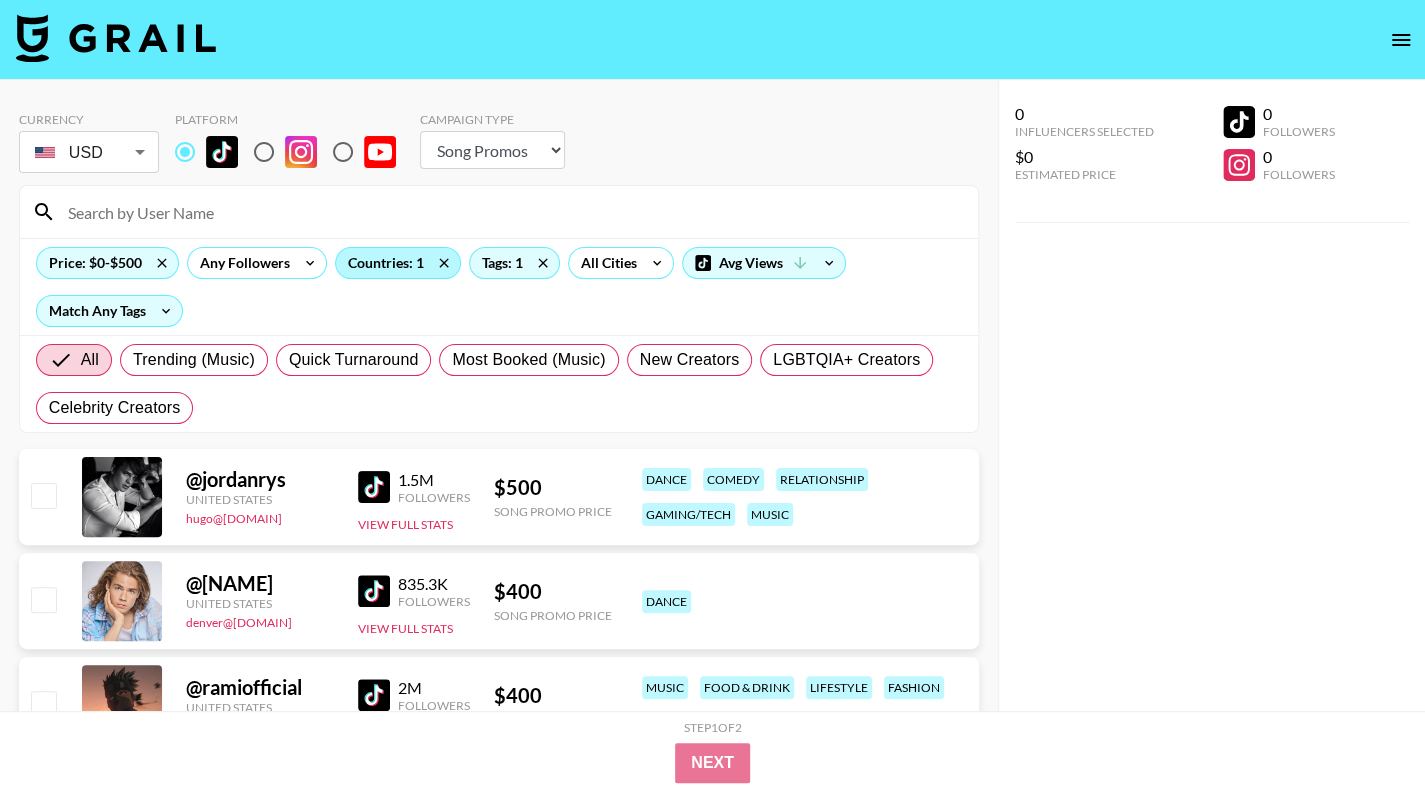 click on "Countries: 1" at bounding box center [398, 263] 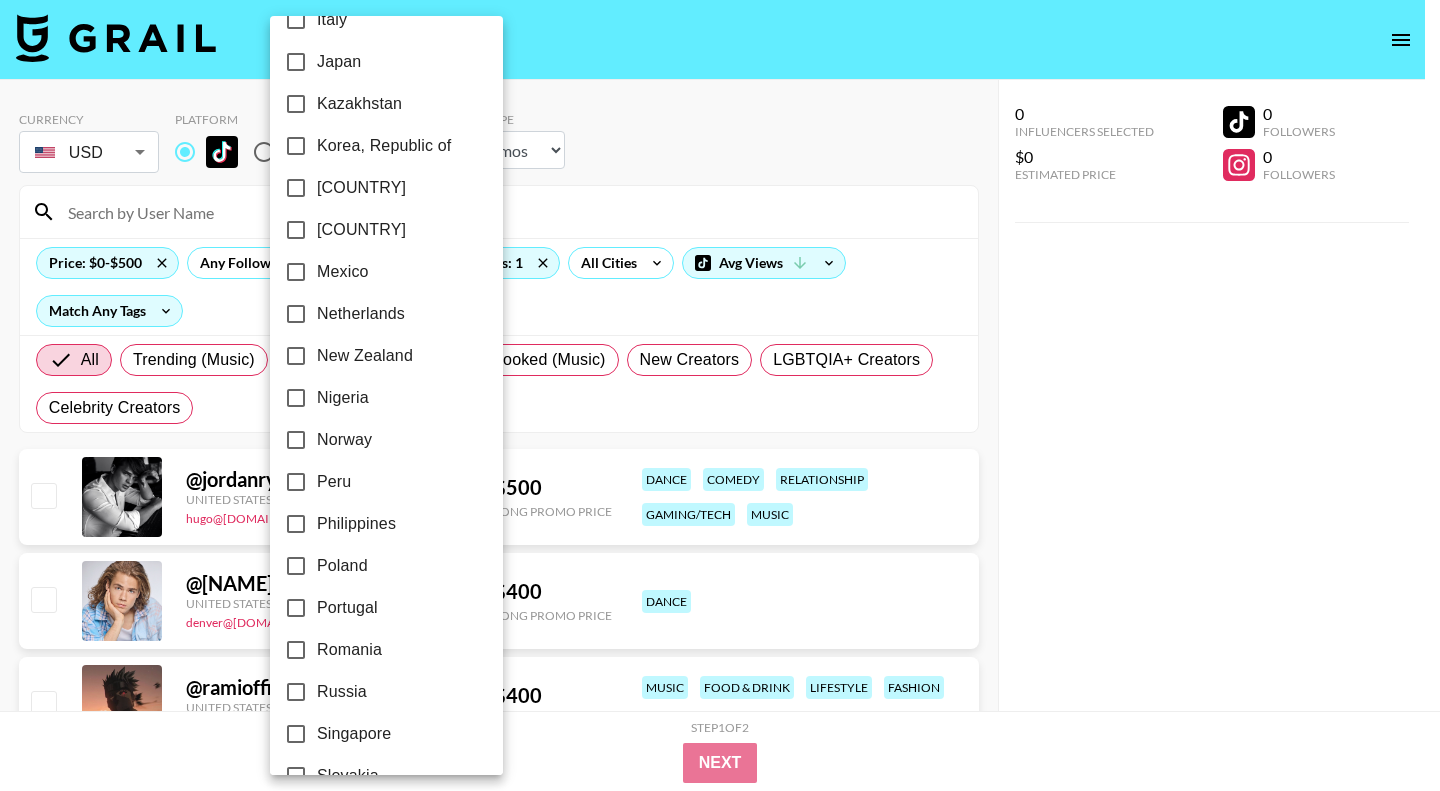 scroll, scrollTop: 1540, scrollLeft: 0, axis: vertical 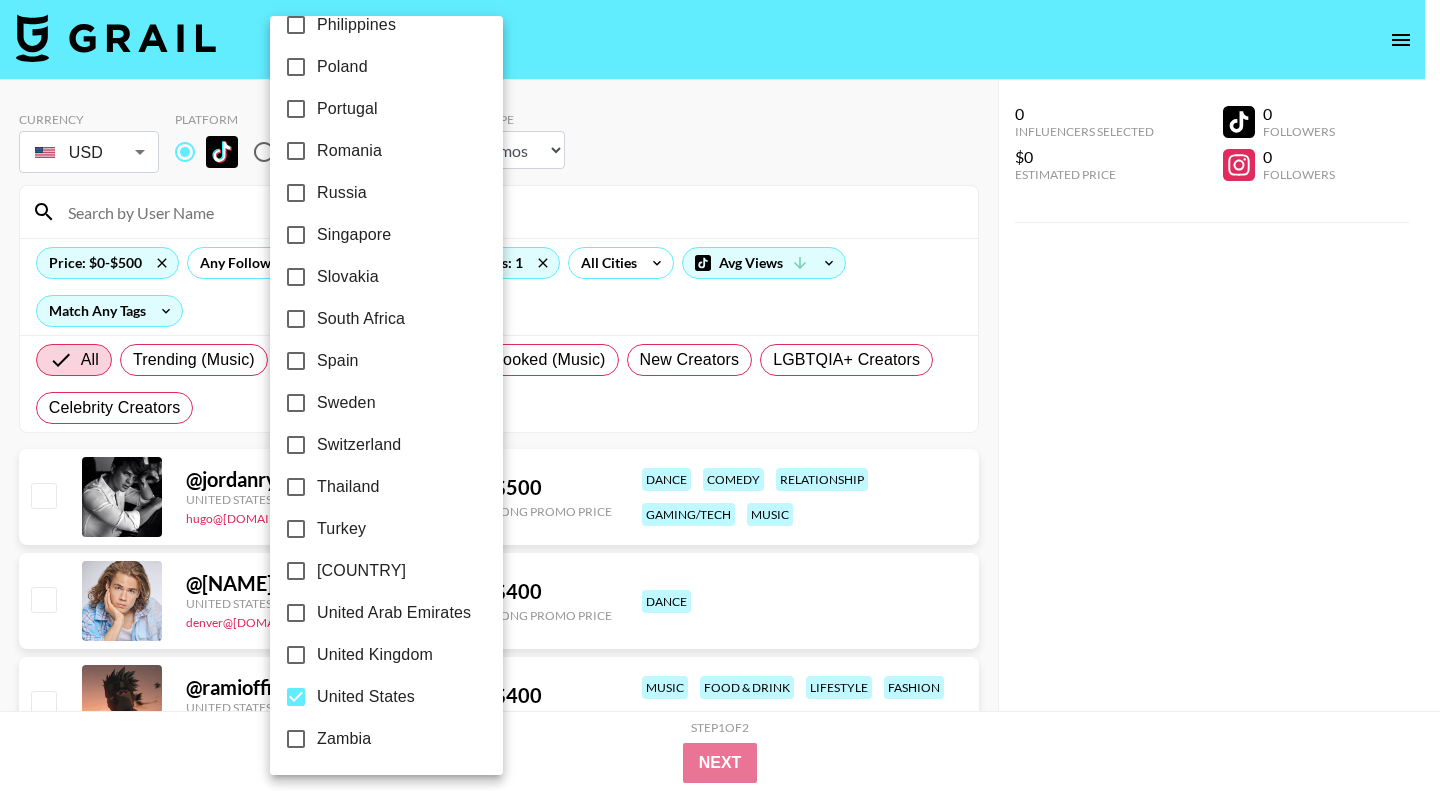 click on "United States" at bounding box center [296, 697] 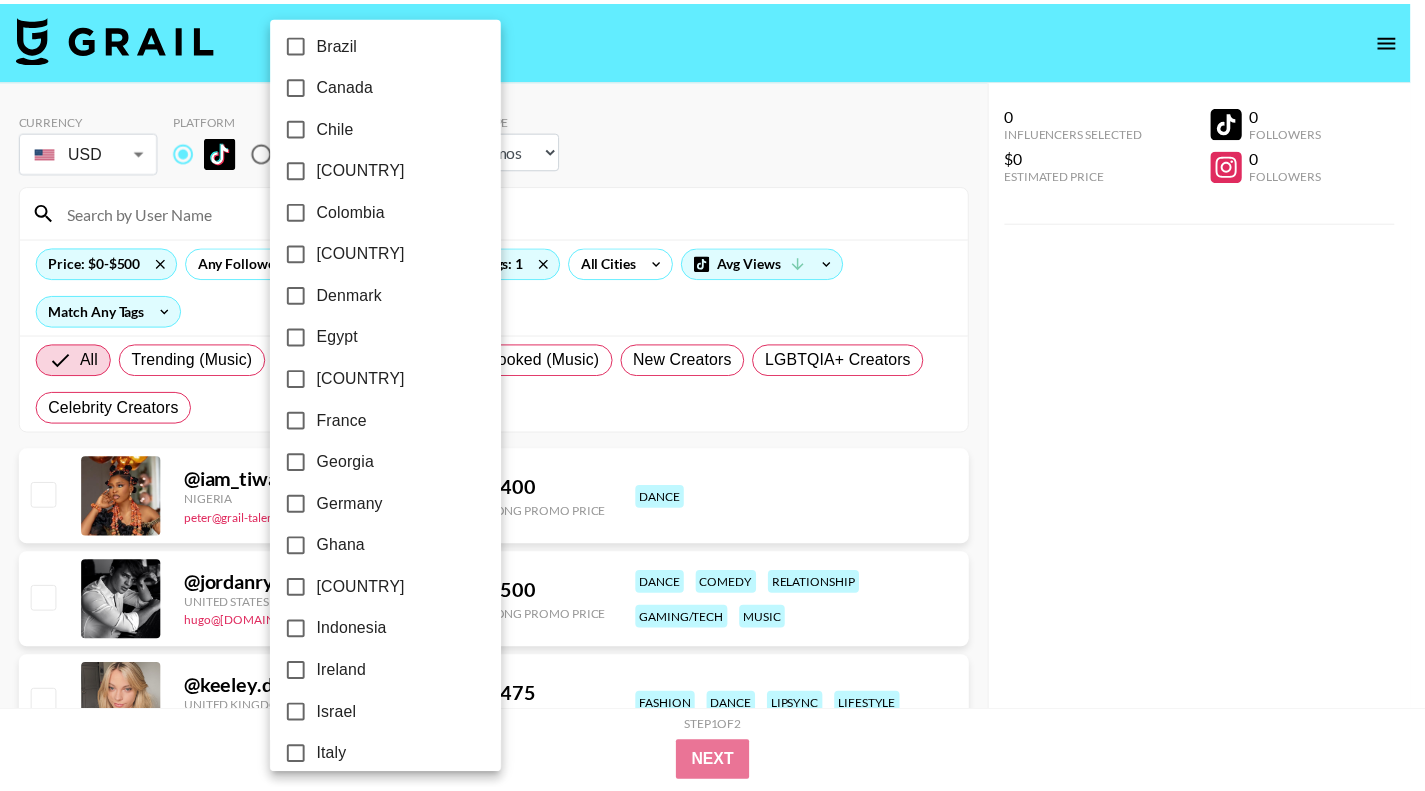 scroll, scrollTop: 0, scrollLeft: 0, axis: both 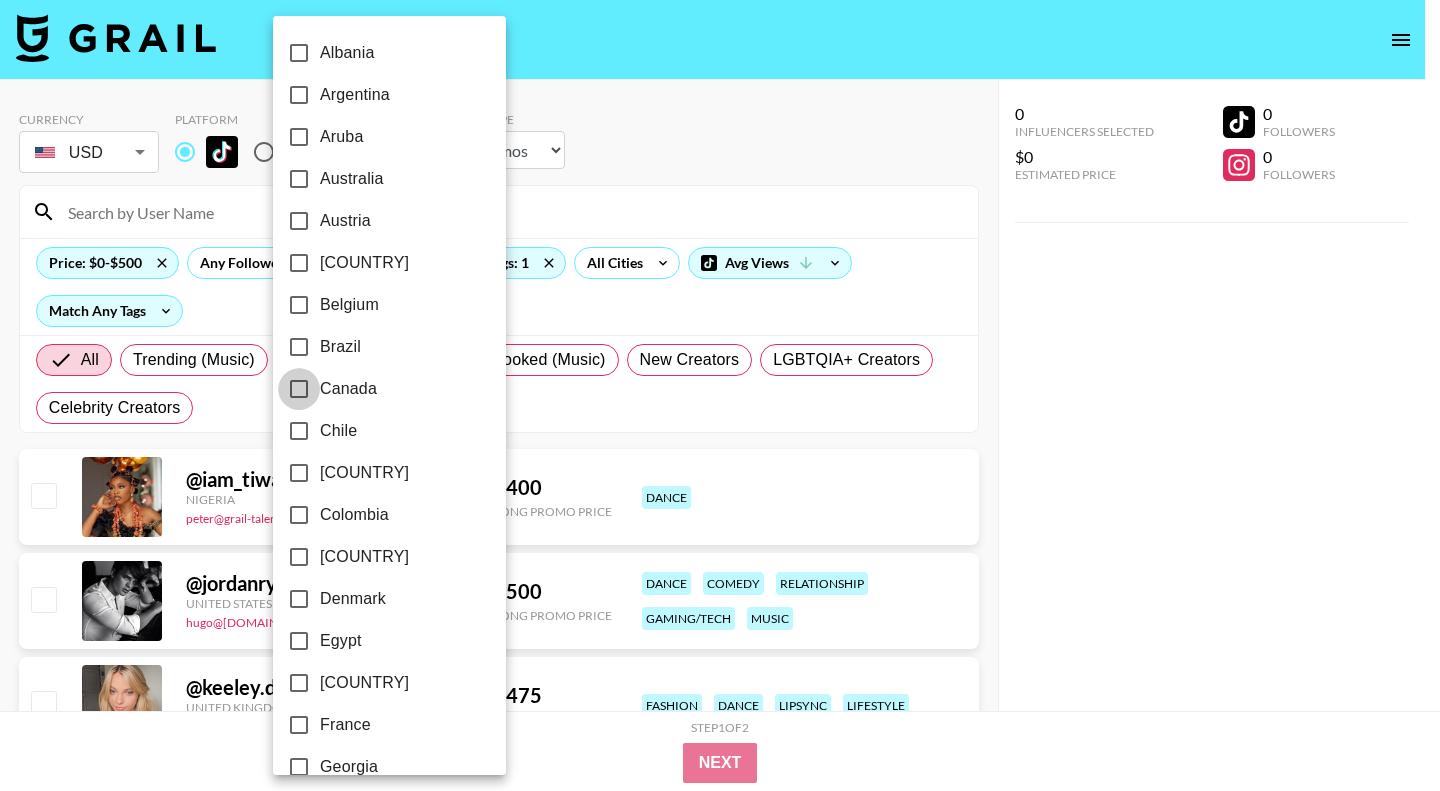 click on "Canada" at bounding box center [299, 389] 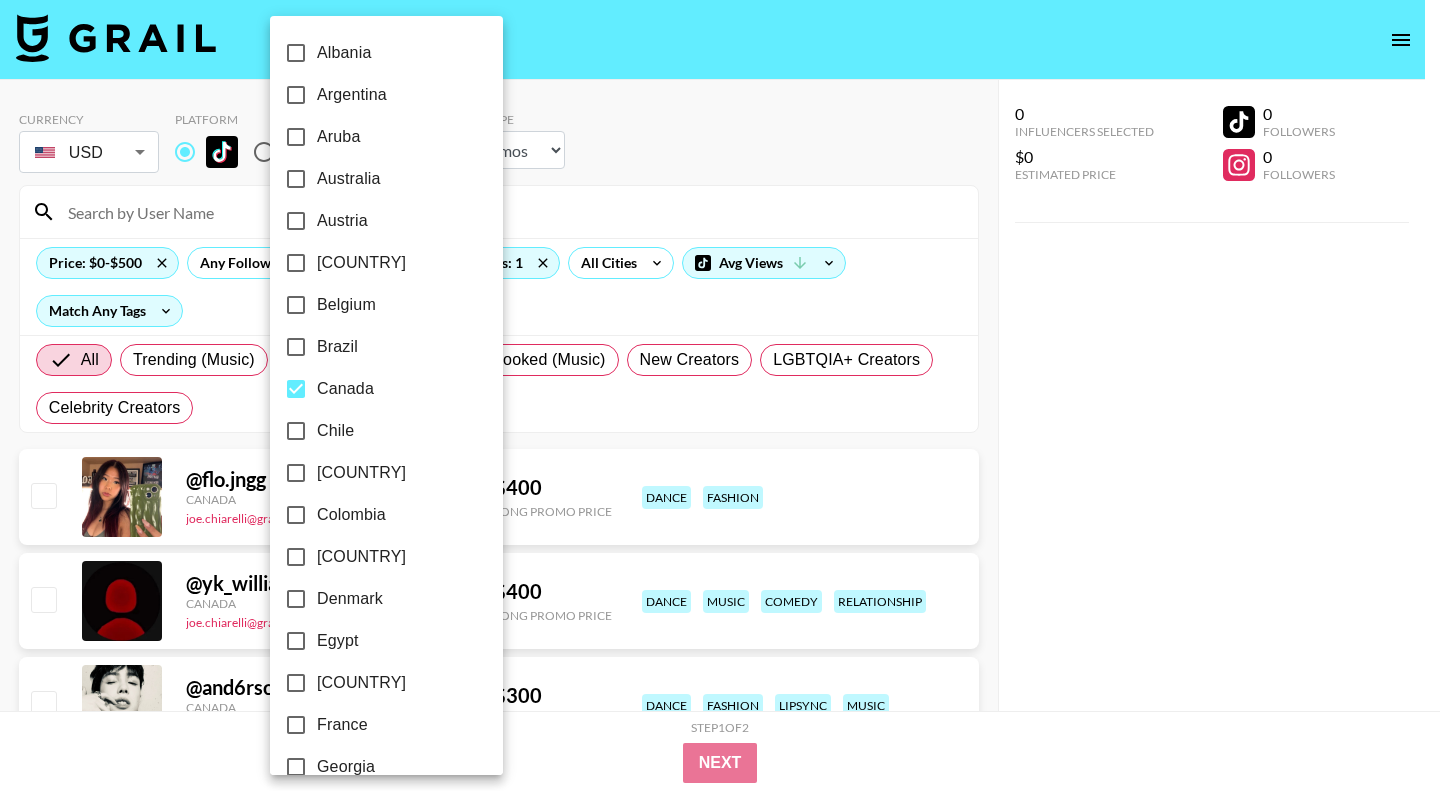 click at bounding box center [720, 395] 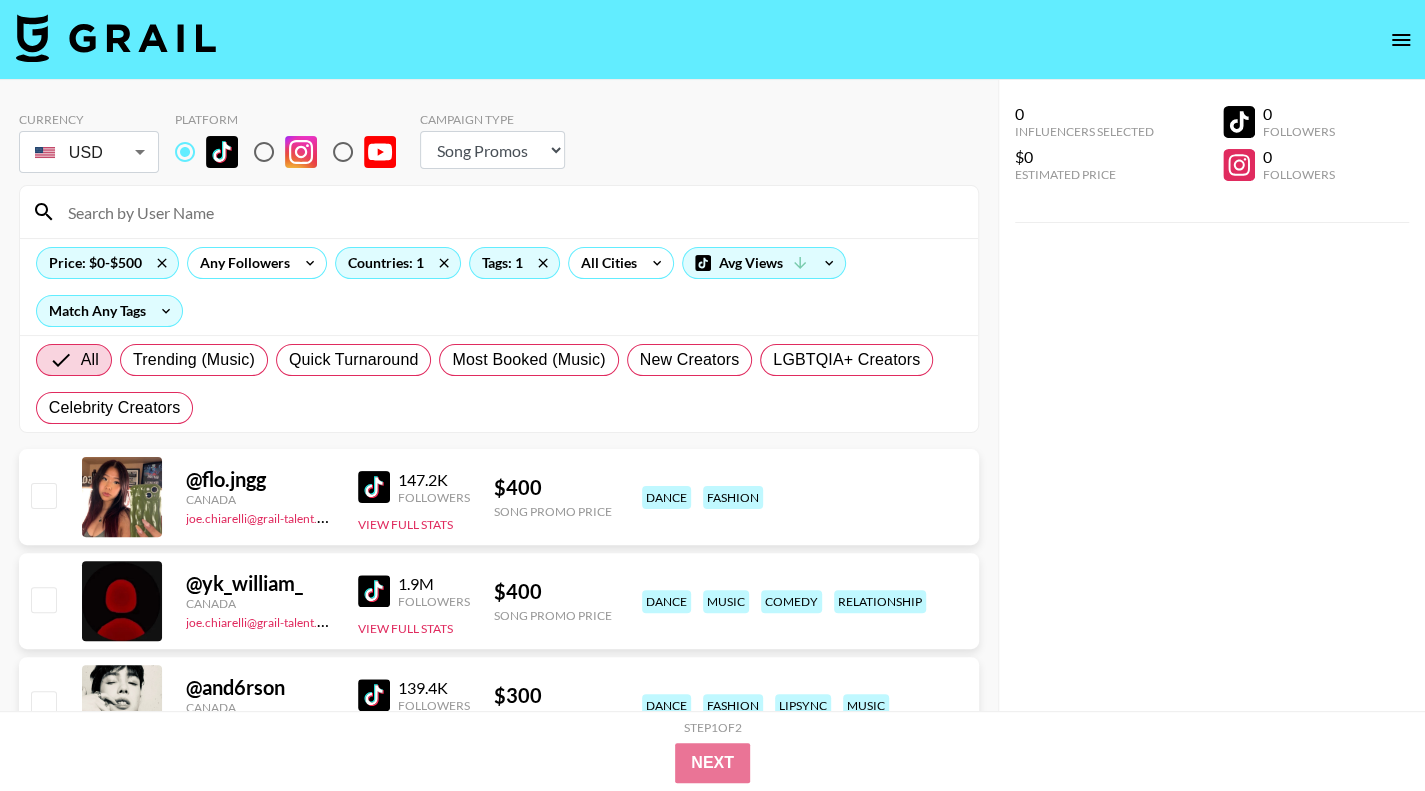 click at bounding box center [374, 487] 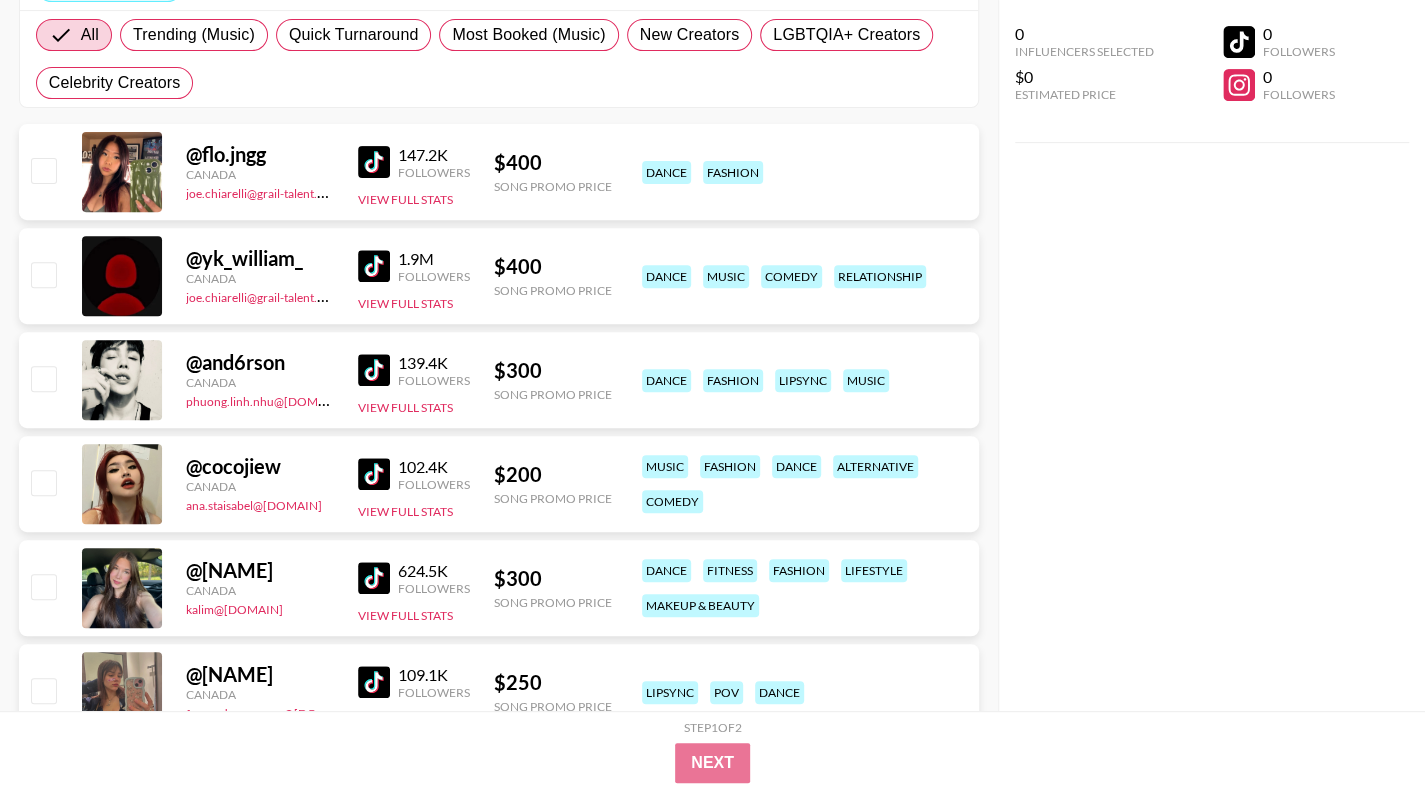 scroll, scrollTop: 346, scrollLeft: 0, axis: vertical 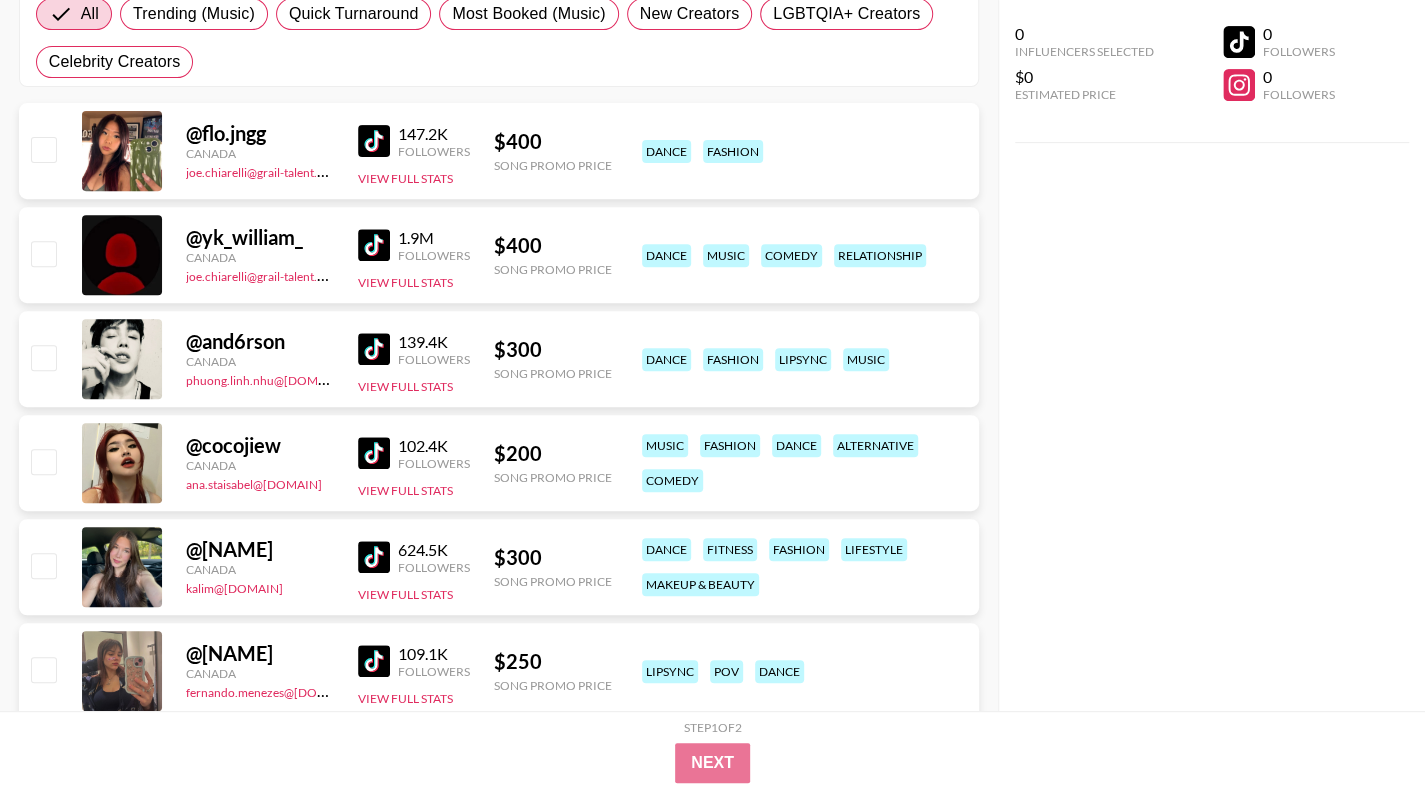 click at bounding box center [374, 453] 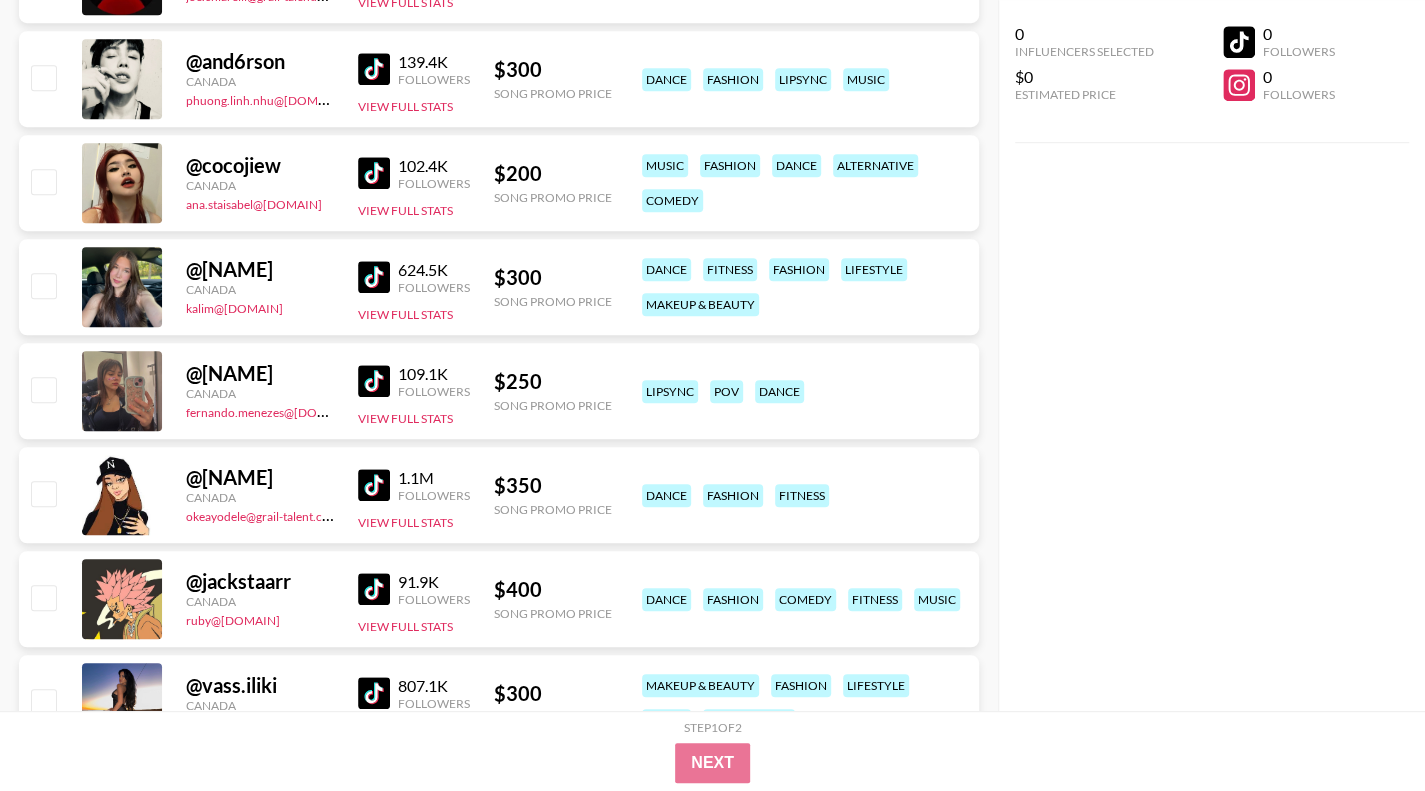 scroll, scrollTop: 628, scrollLeft: 0, axis: vertical 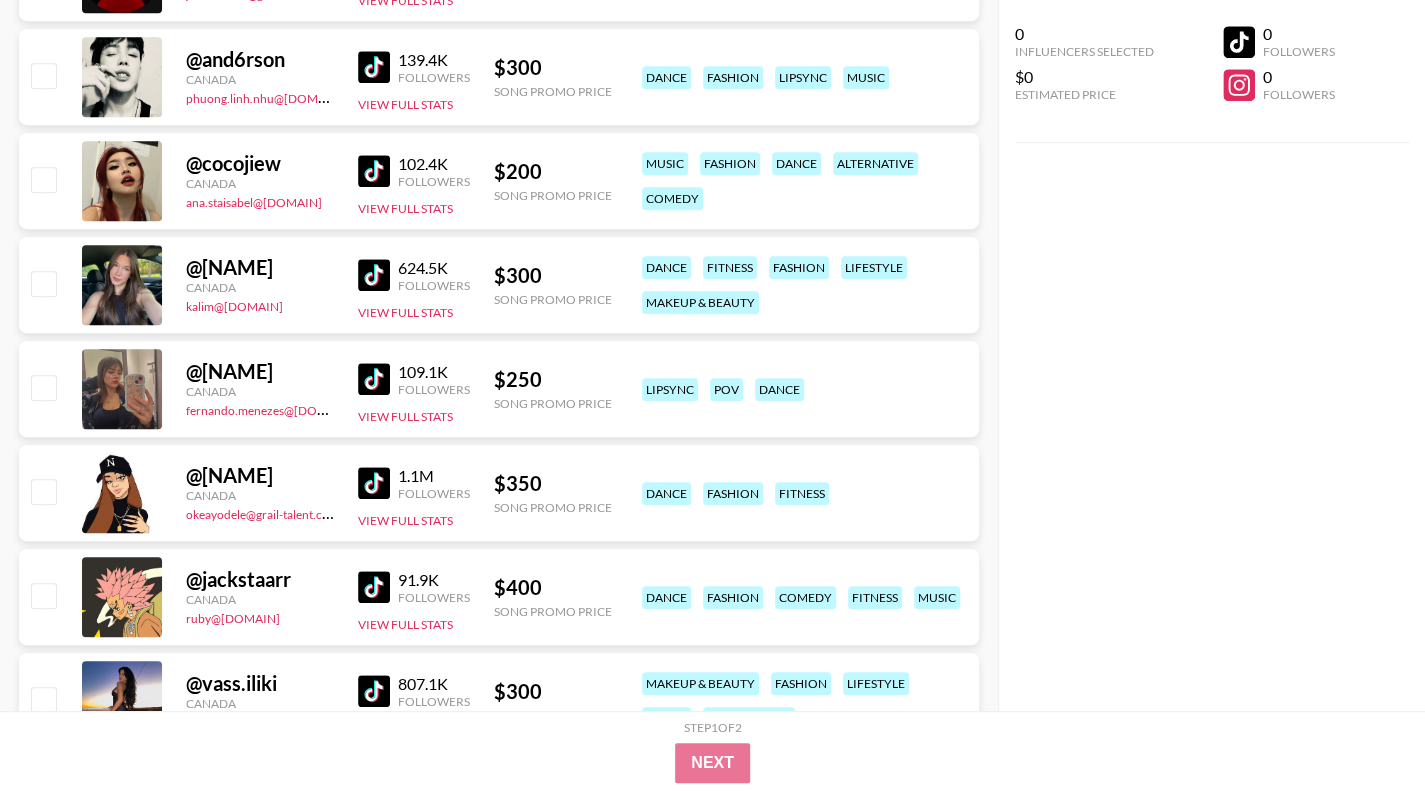click at bounding box center (374, 483) 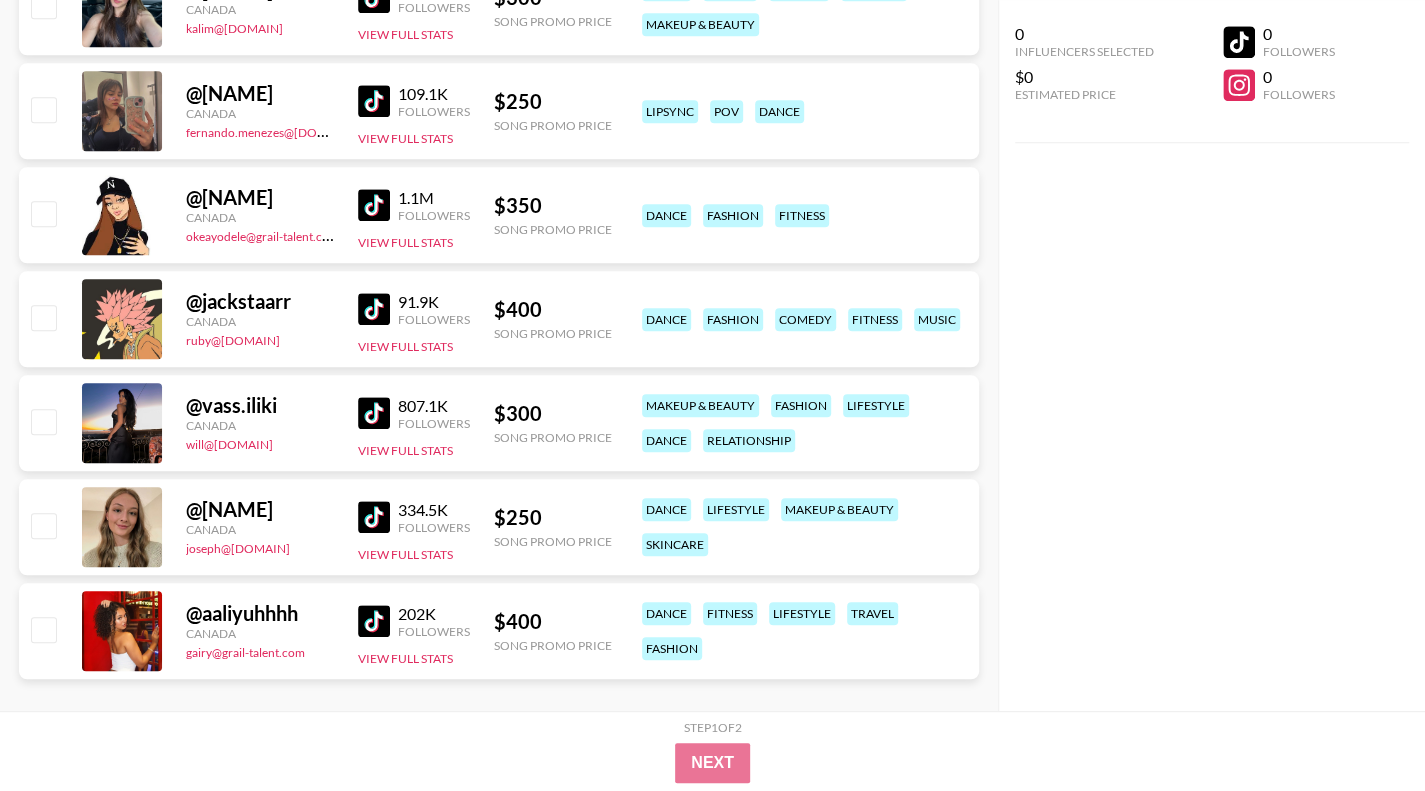 scroll, scrollTop: 928, scrollLeft: 0, axis: vertical 